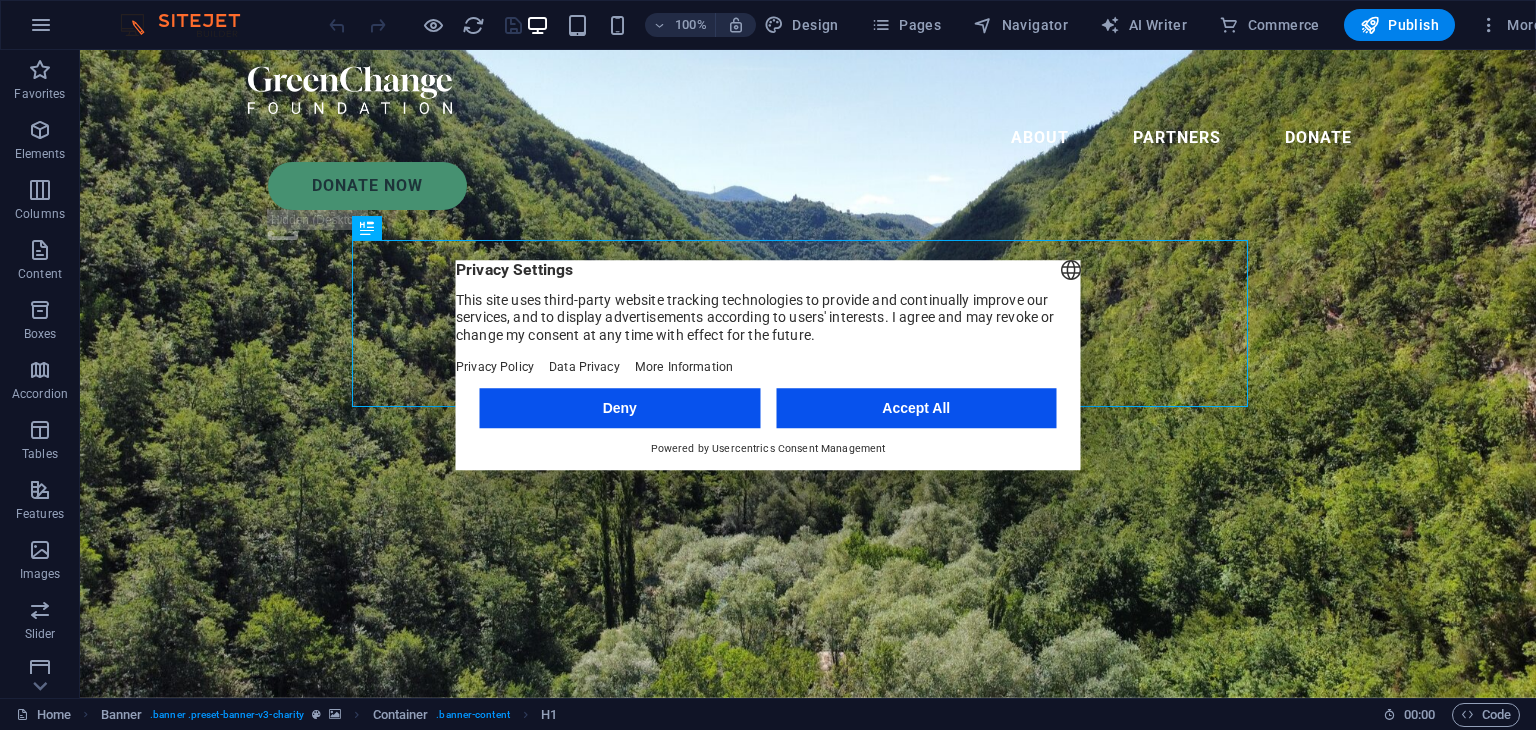 scroll, scrollTop: 0, scrollLeft: 0, axis: both 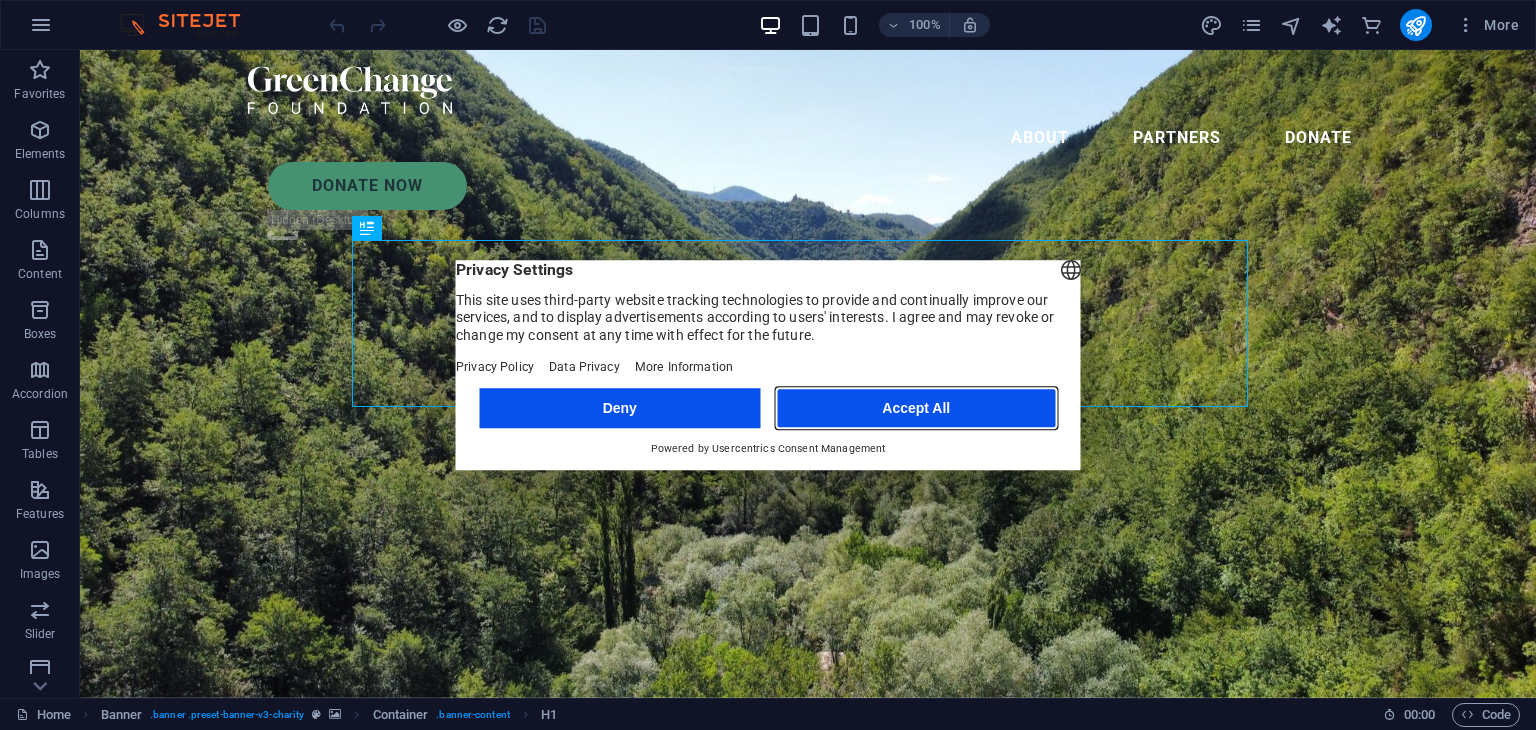 click on "Accept All" at bounding box center [916, 408] 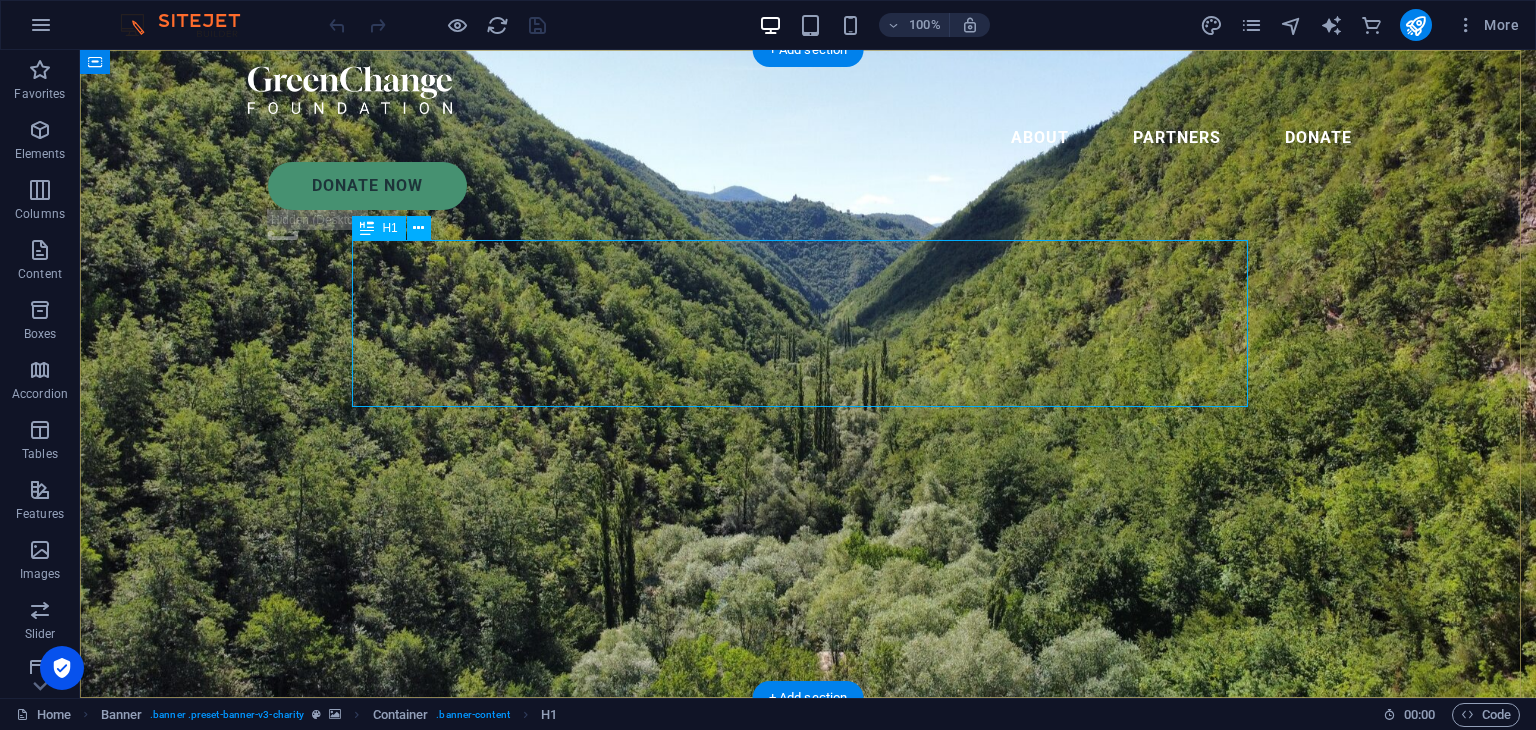 click on "Charity is the act of giving to those in need" at bounding box center (808, 861) 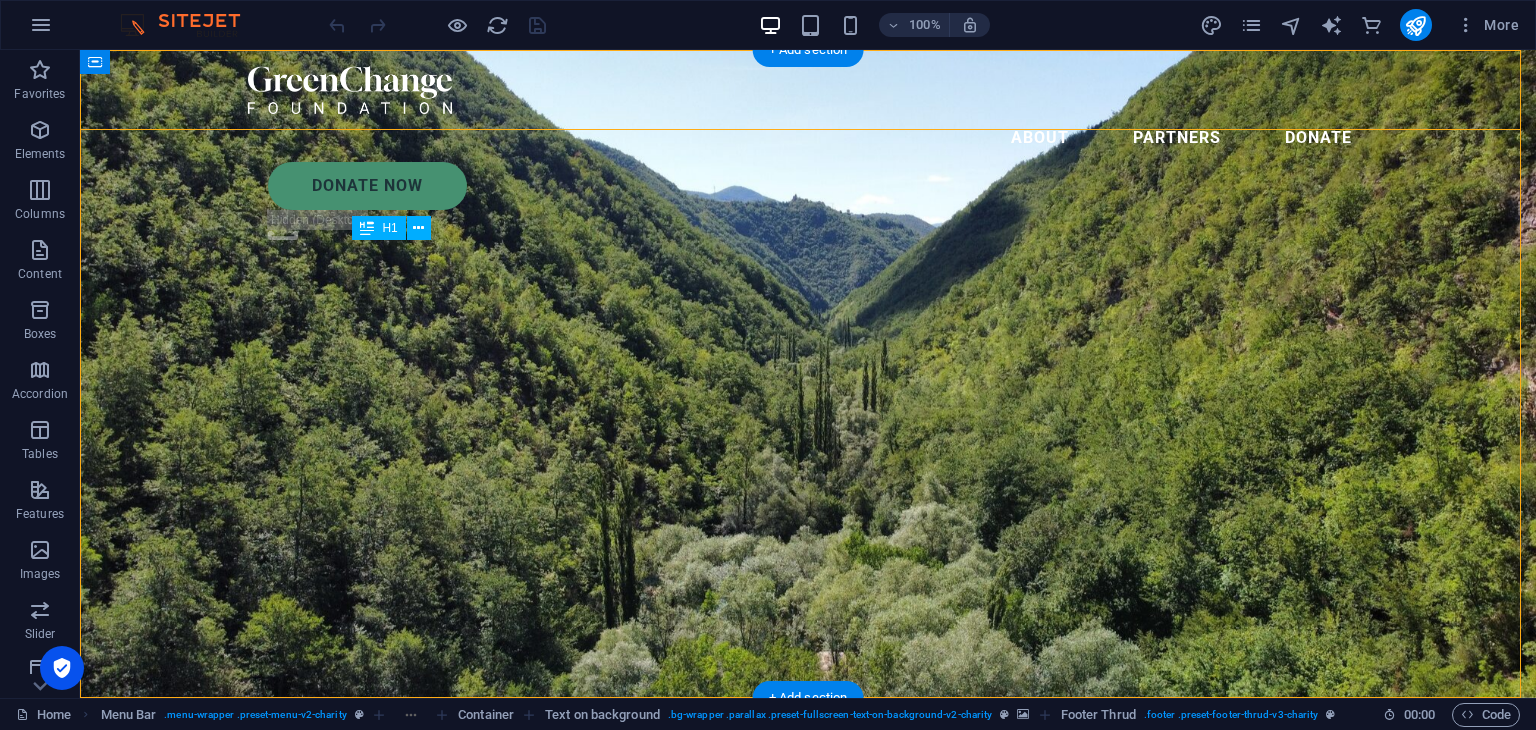 click on "Charity is the act of giving to those in need" at bounding box center [808, 861] 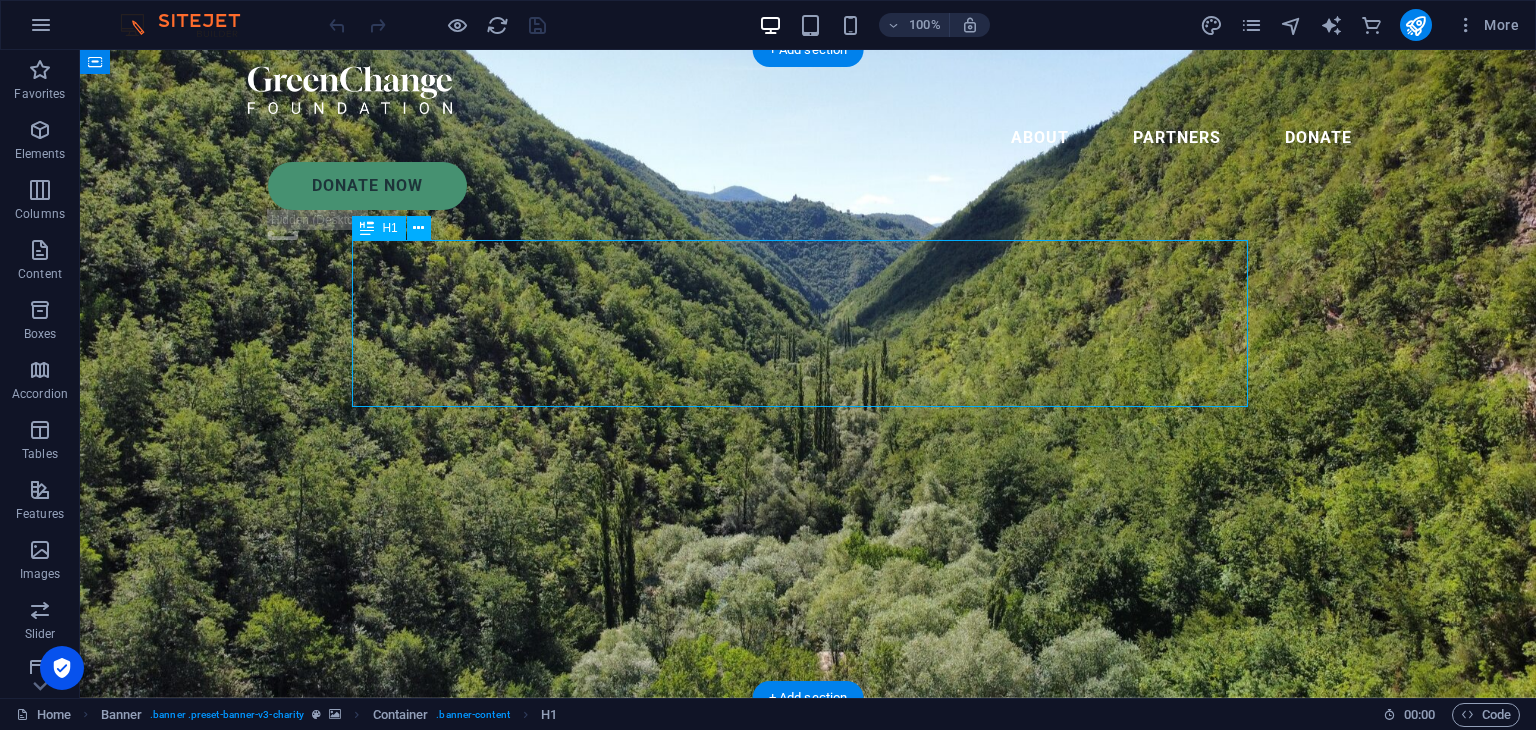 click on "Charity is the act of giving to those in need" at bounding box center (808, 861) 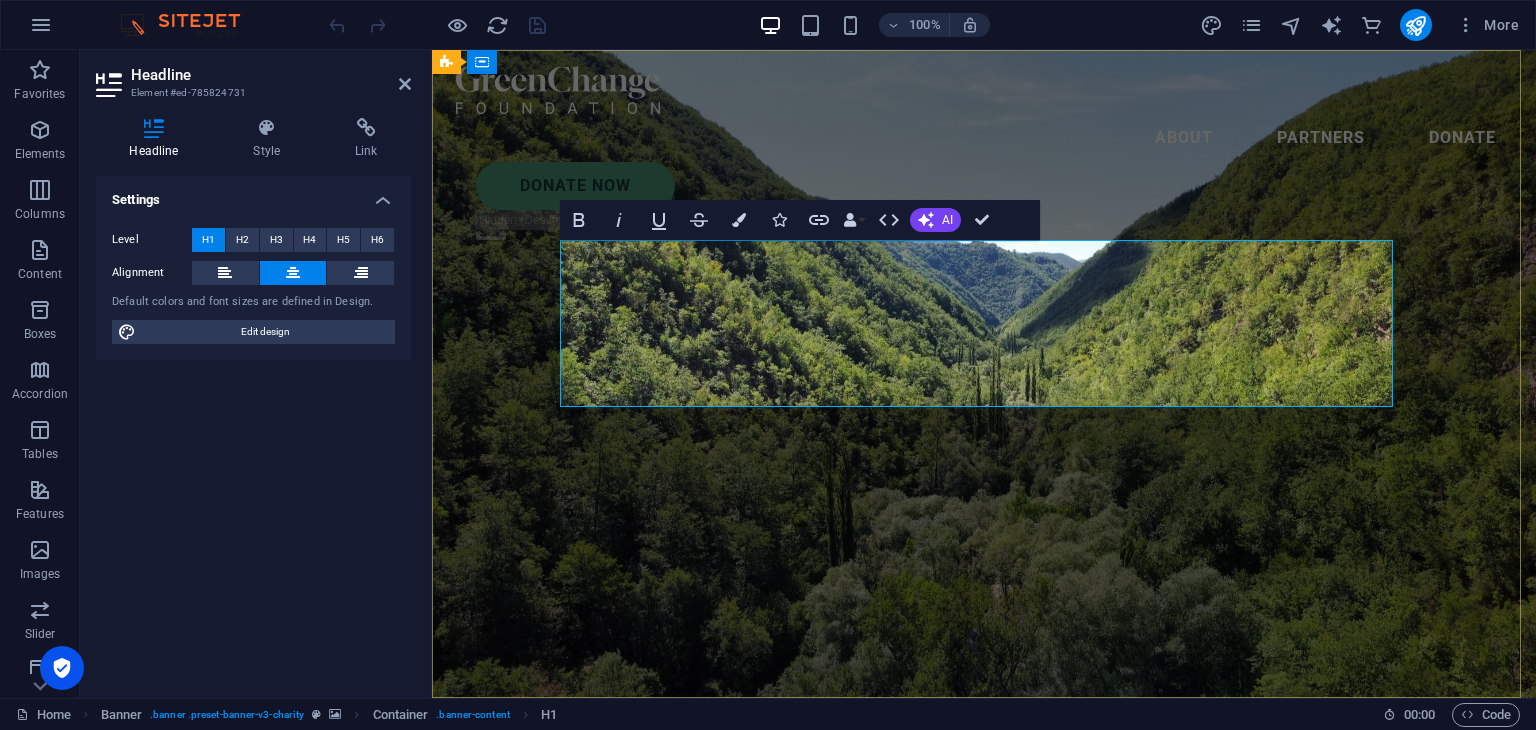 type 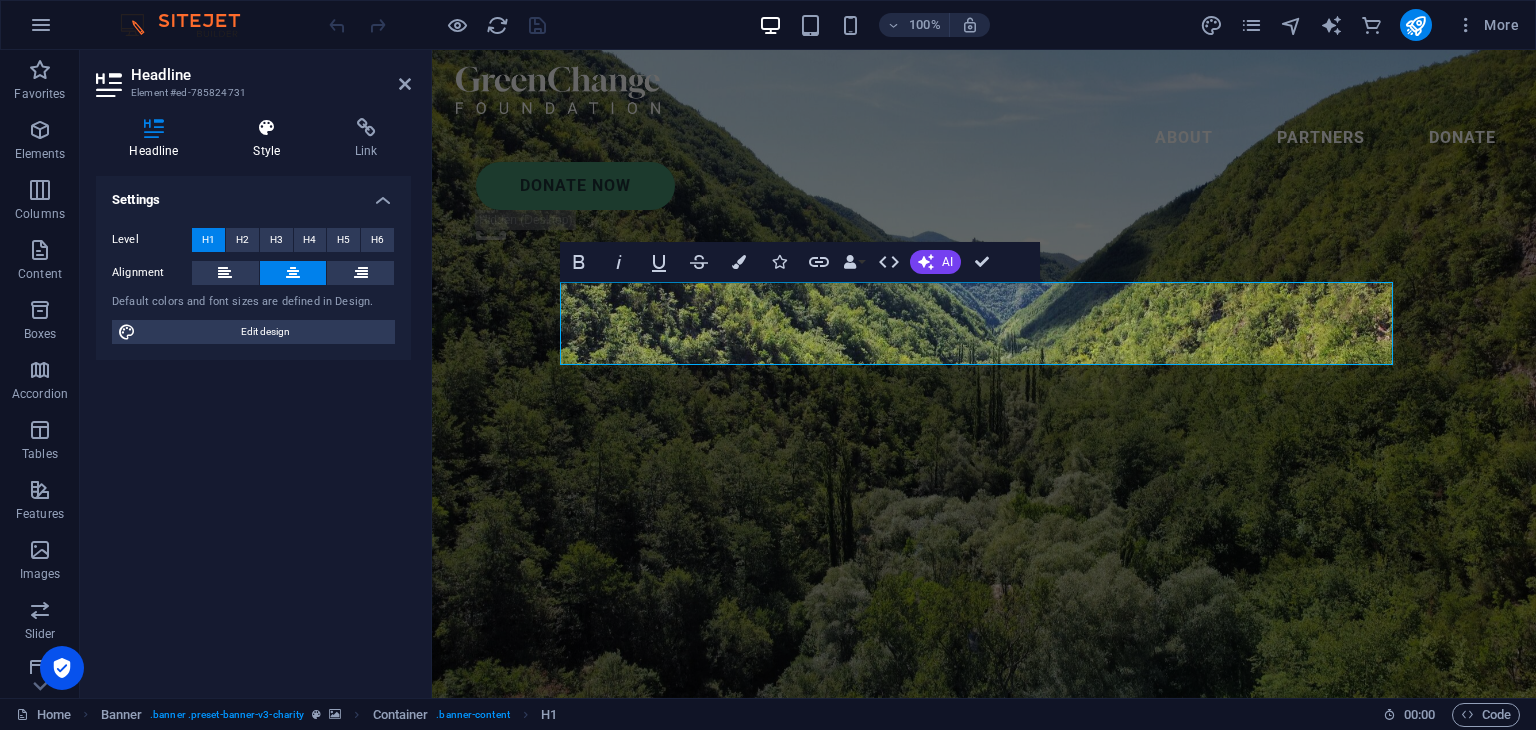click at bounding box center [267, 128] 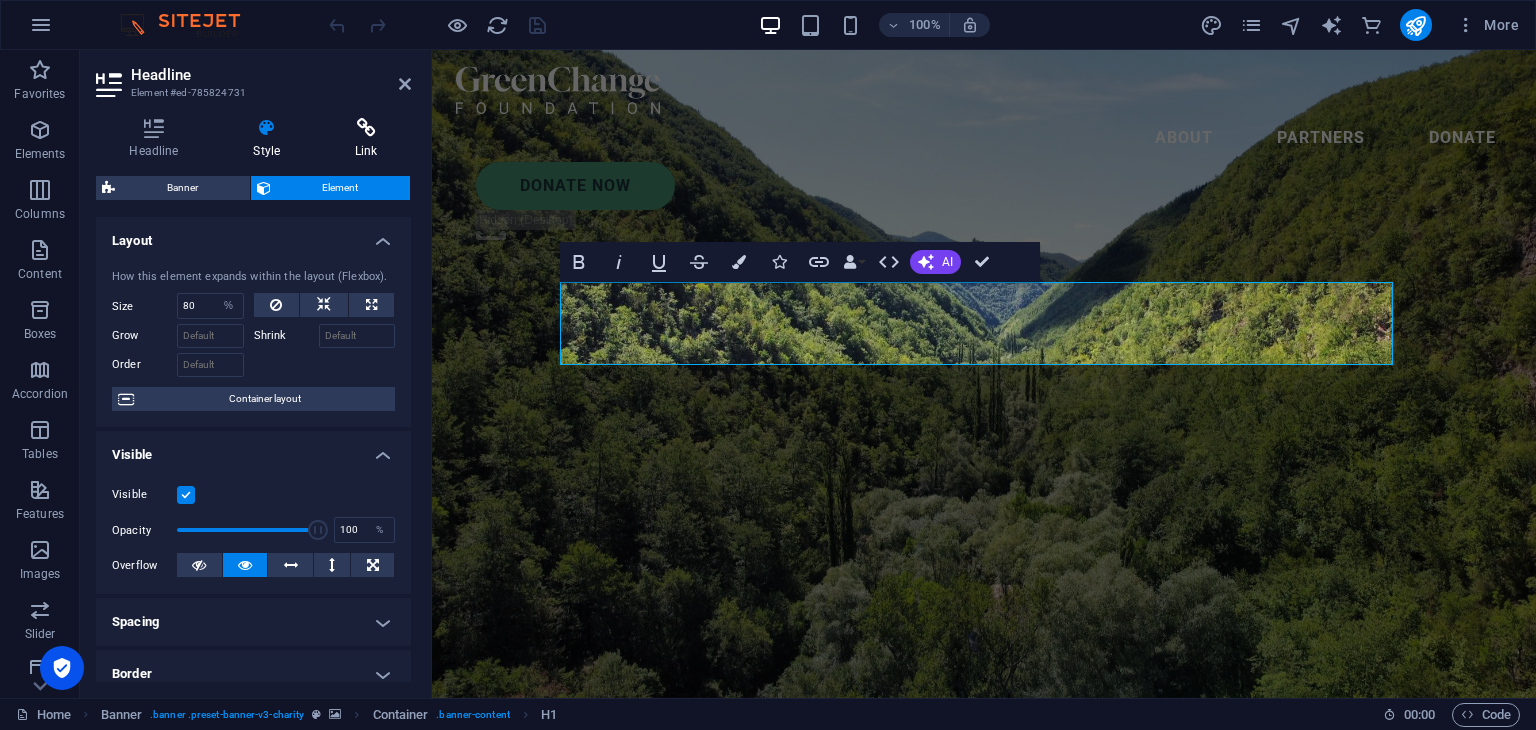 click at bounding box center [366, 128] 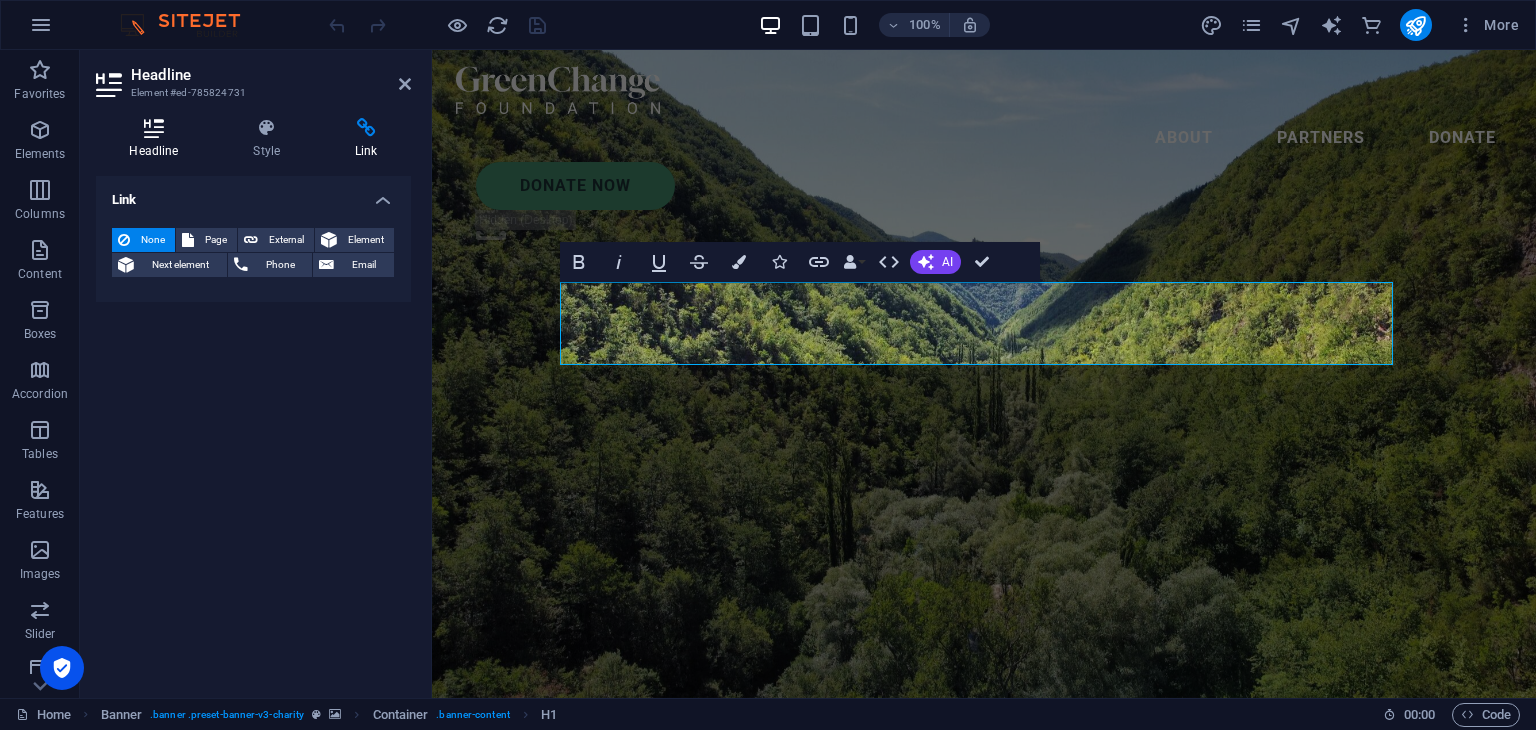 click on "Headline" at bounding box center [158, 139] 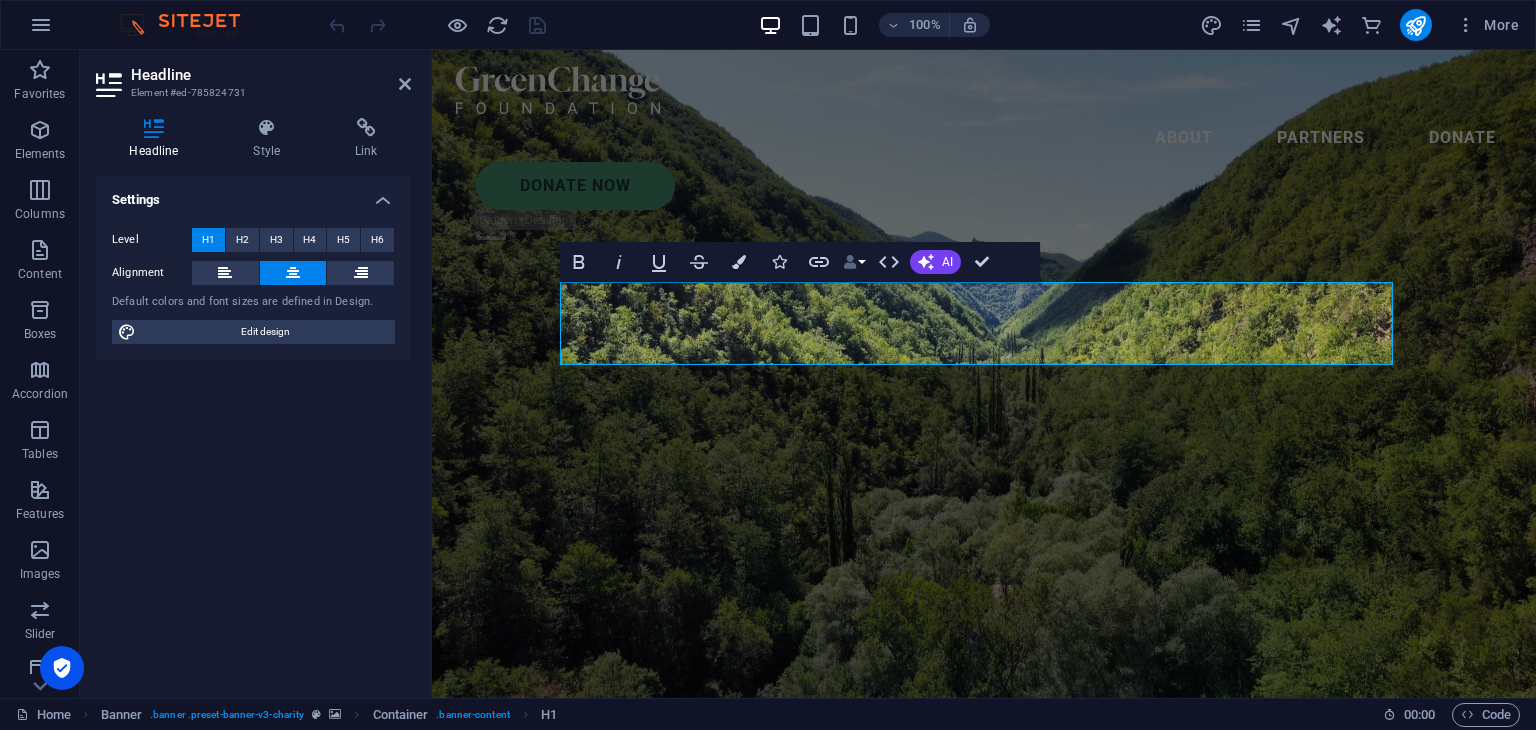 click on "Data Bindings" at bounding box center (854, 262) 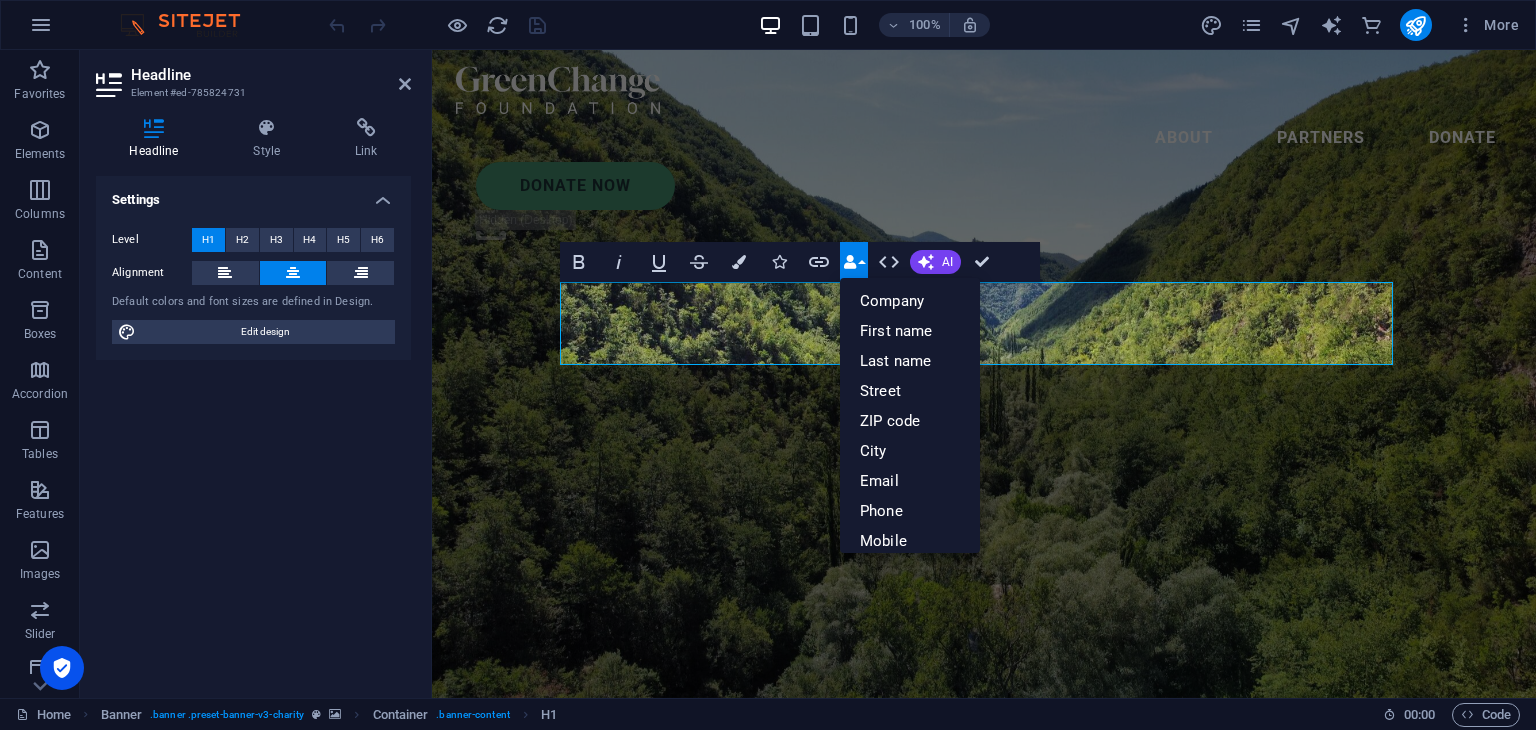 click on "Data Bindings" at bounding box center [854, 262] 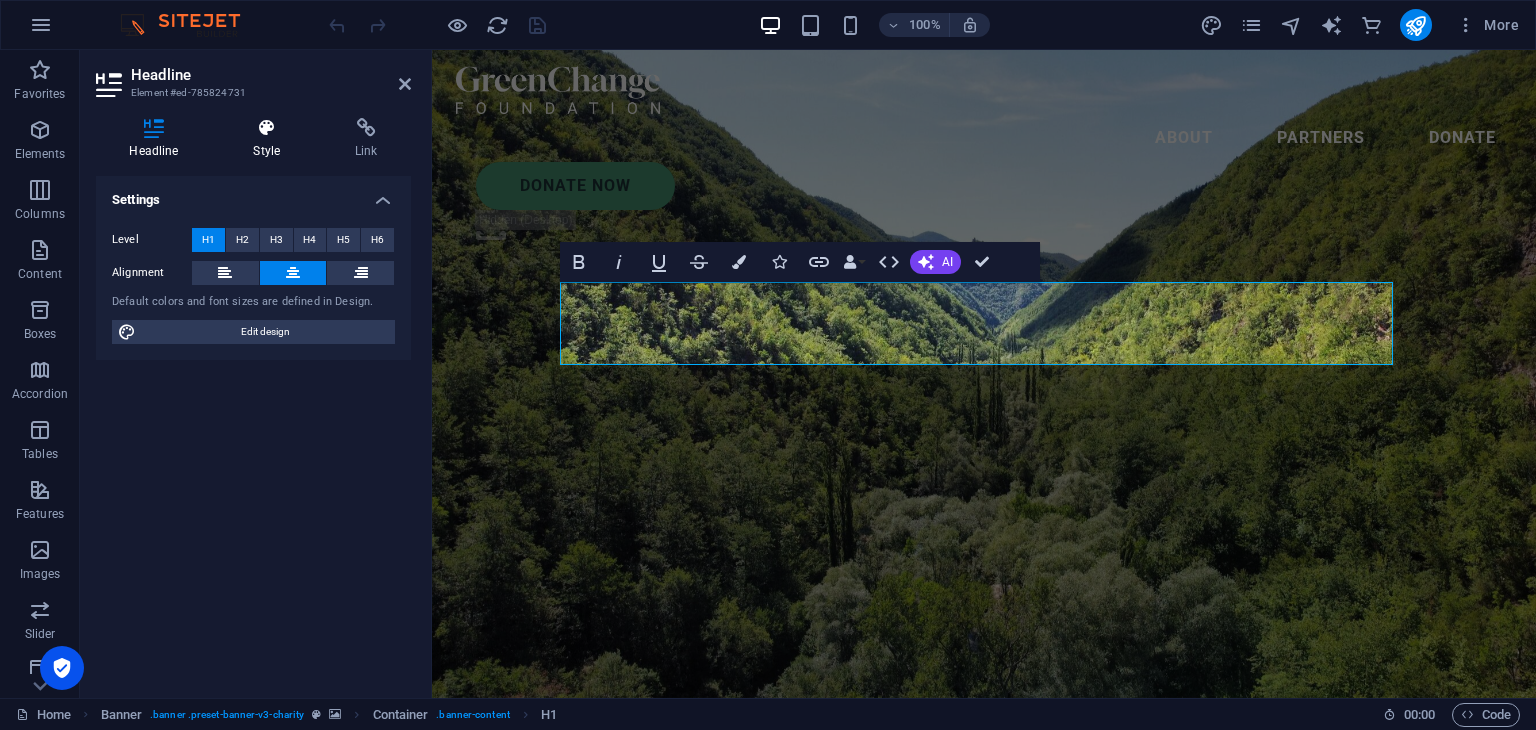 click at bounding box center [267, 128] 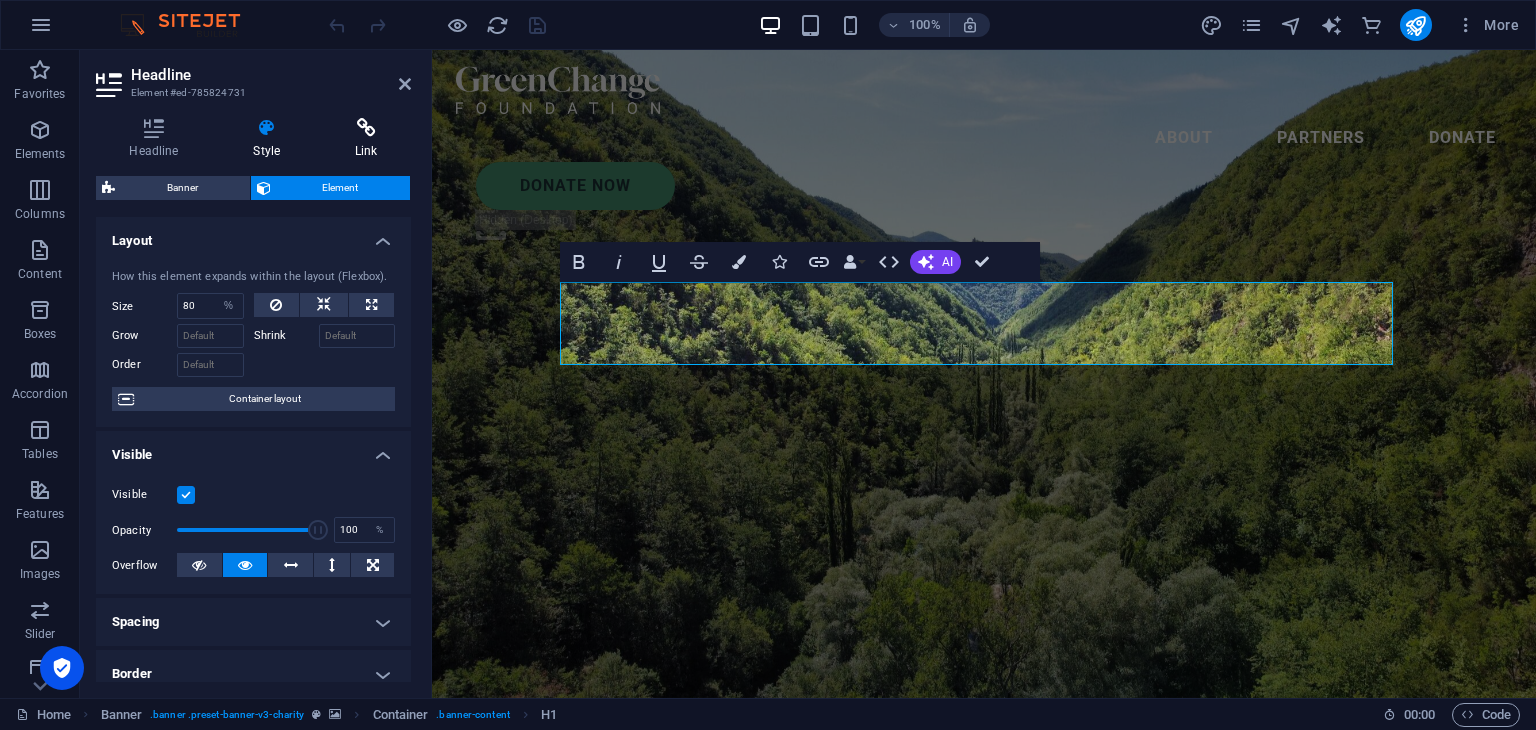 click at bounding box center [366, 128] 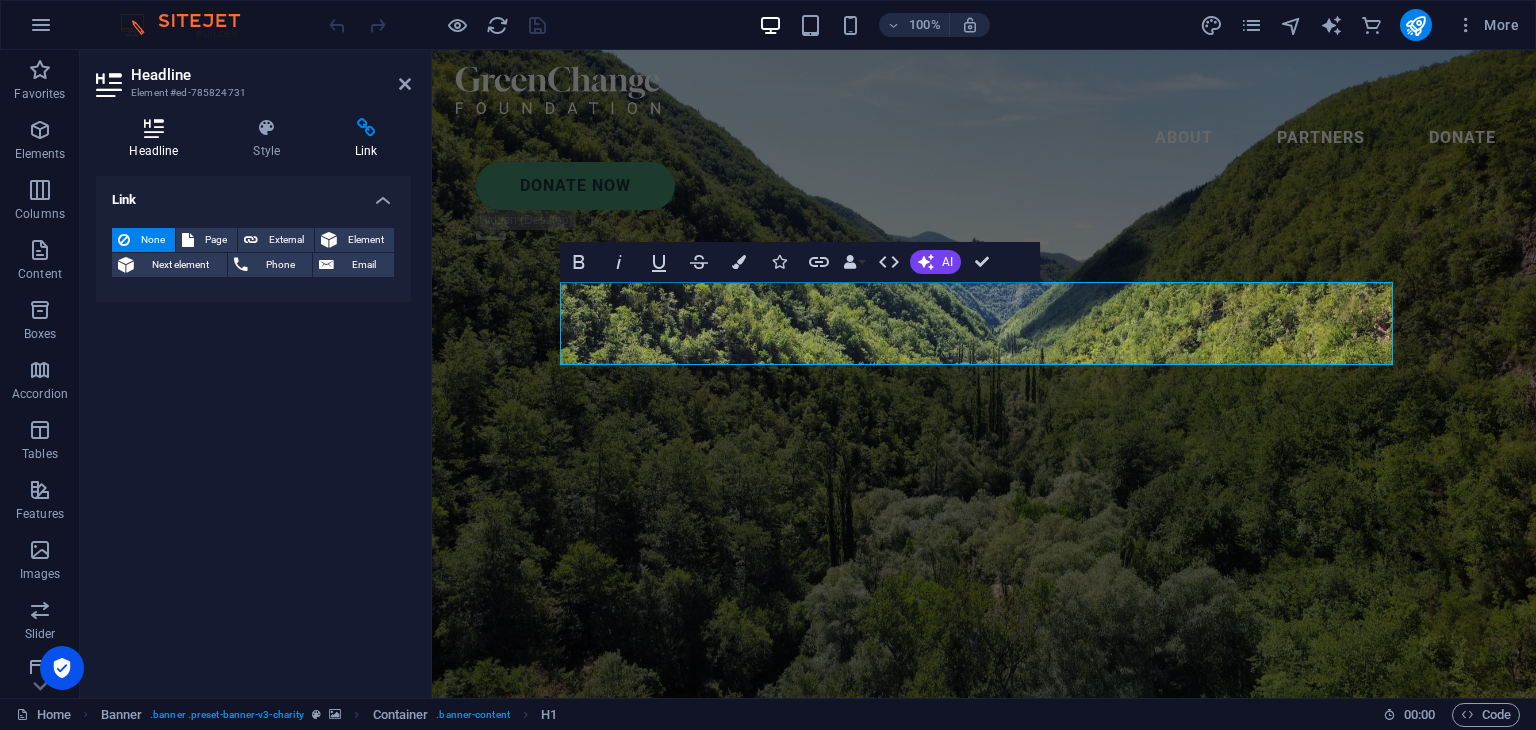click at bounding box center [154, 128] 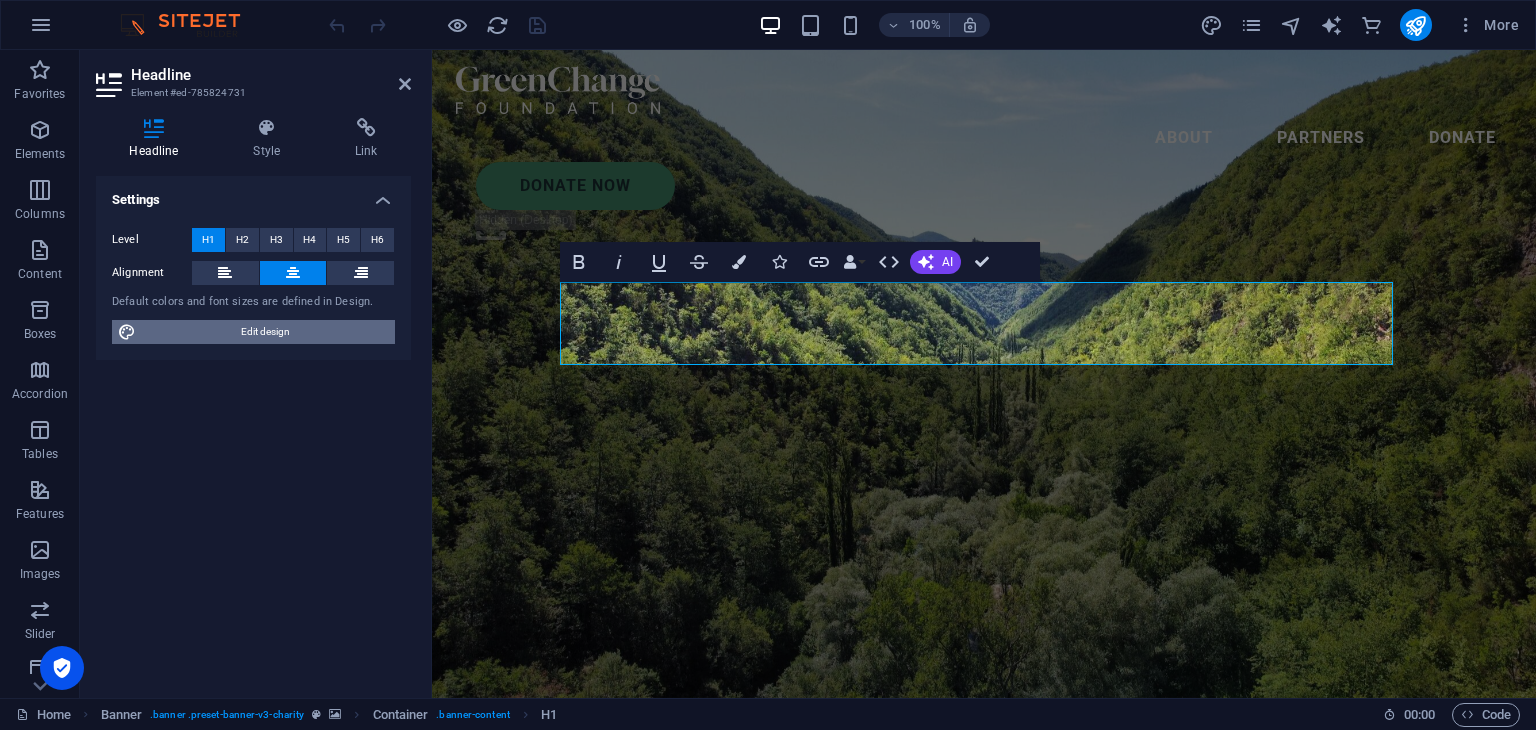 click on "Edit design" at bounding box center (265, 332) 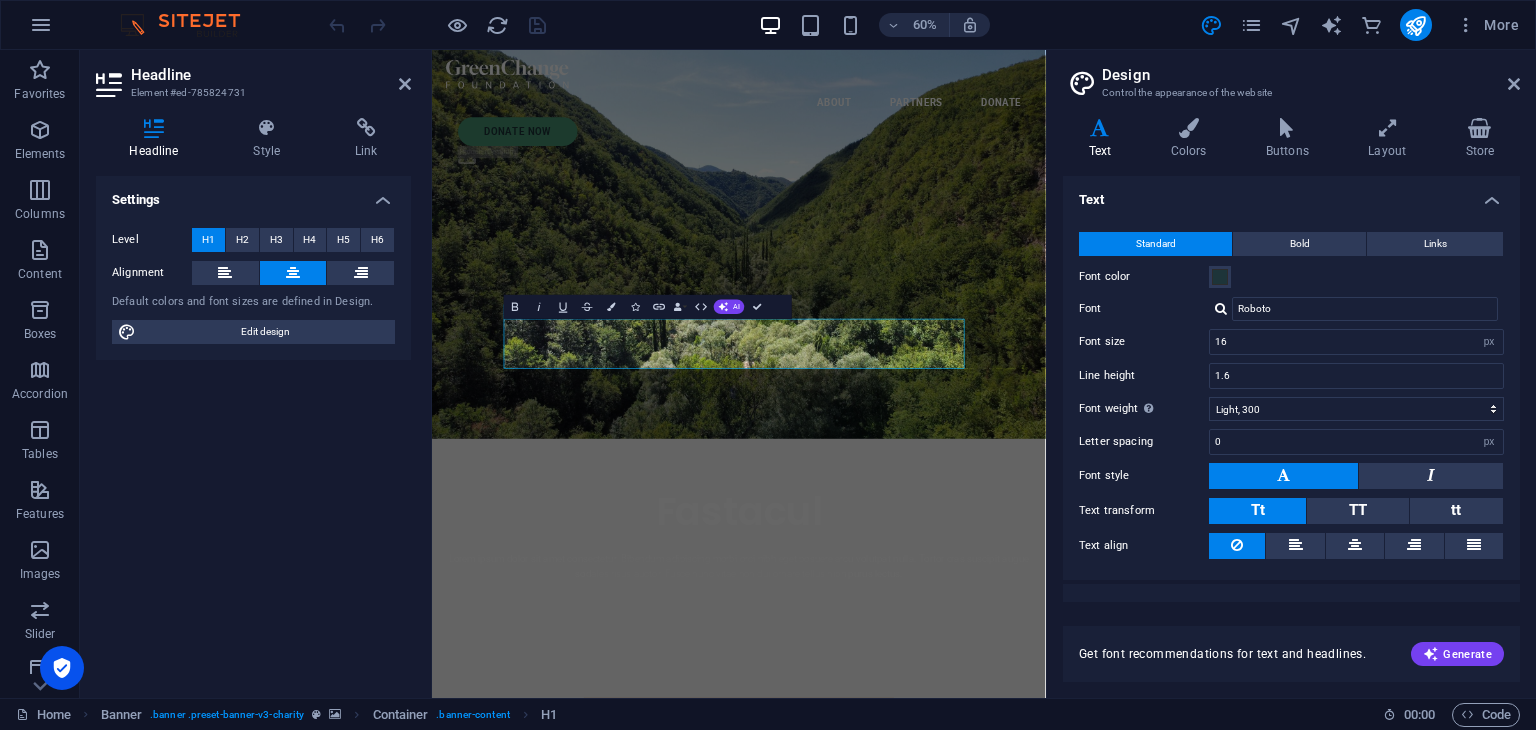 click on "Text" at bounding box center (1104, 139) 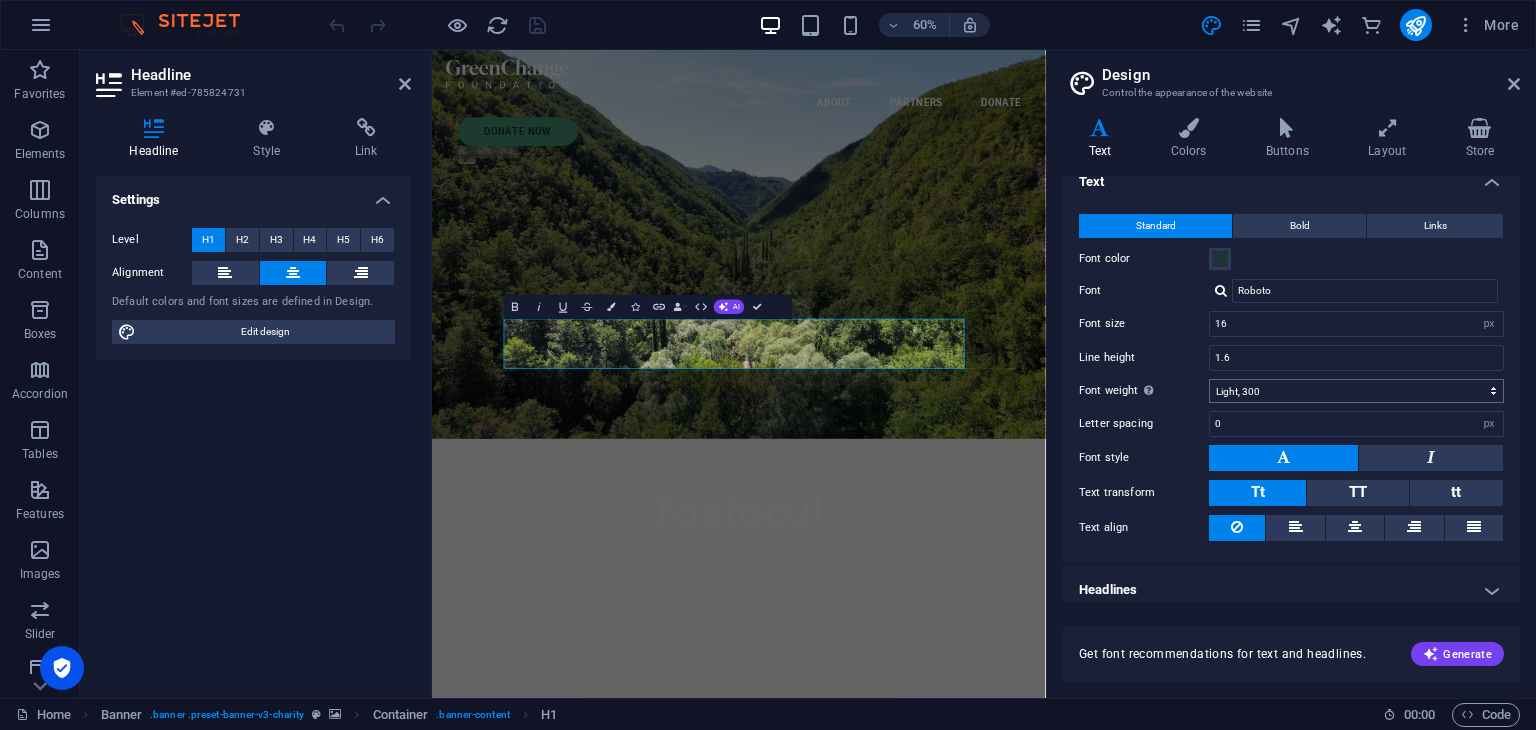 scroll, scrollTop: 27, scrollLeft: 0, axis: vertical 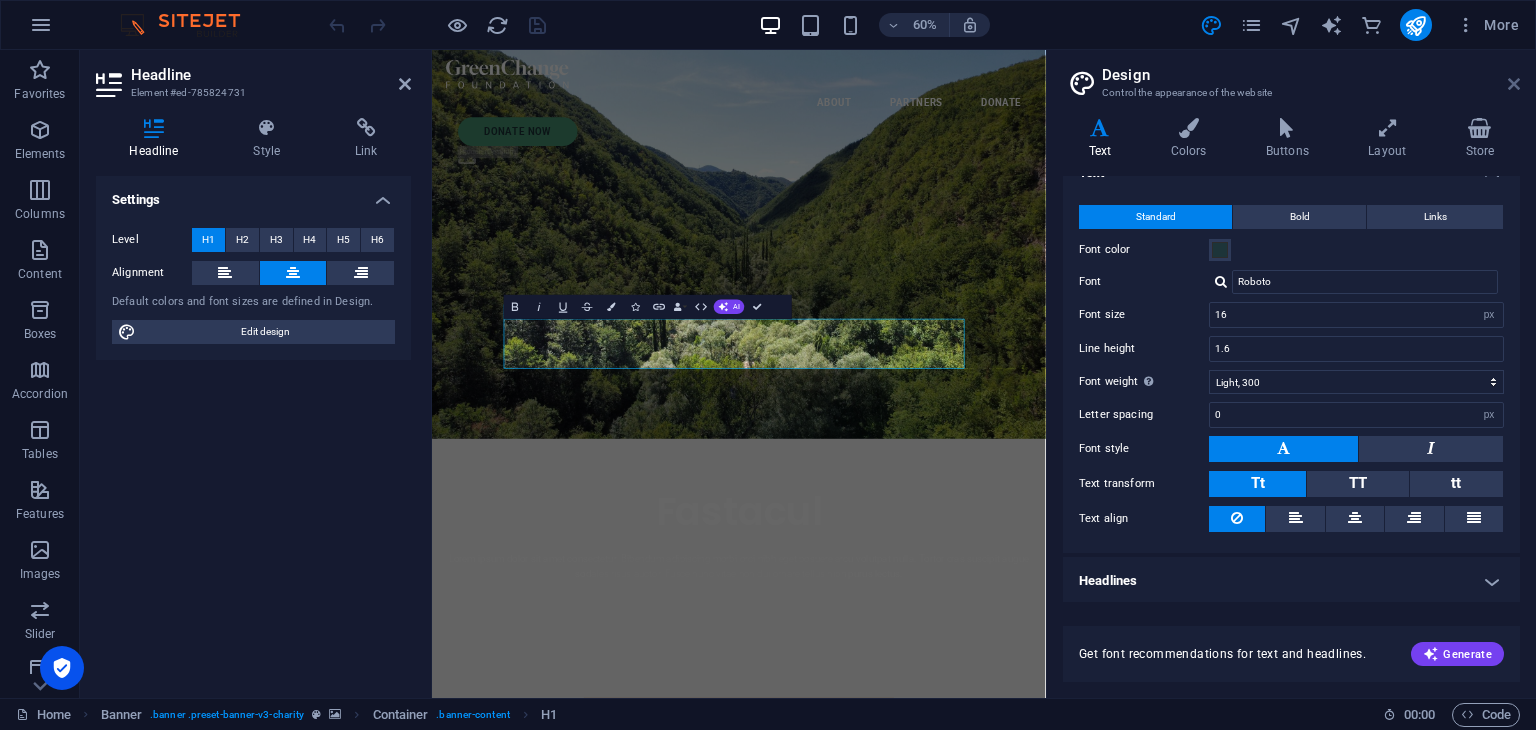 click at bounding box center (1514, 84) 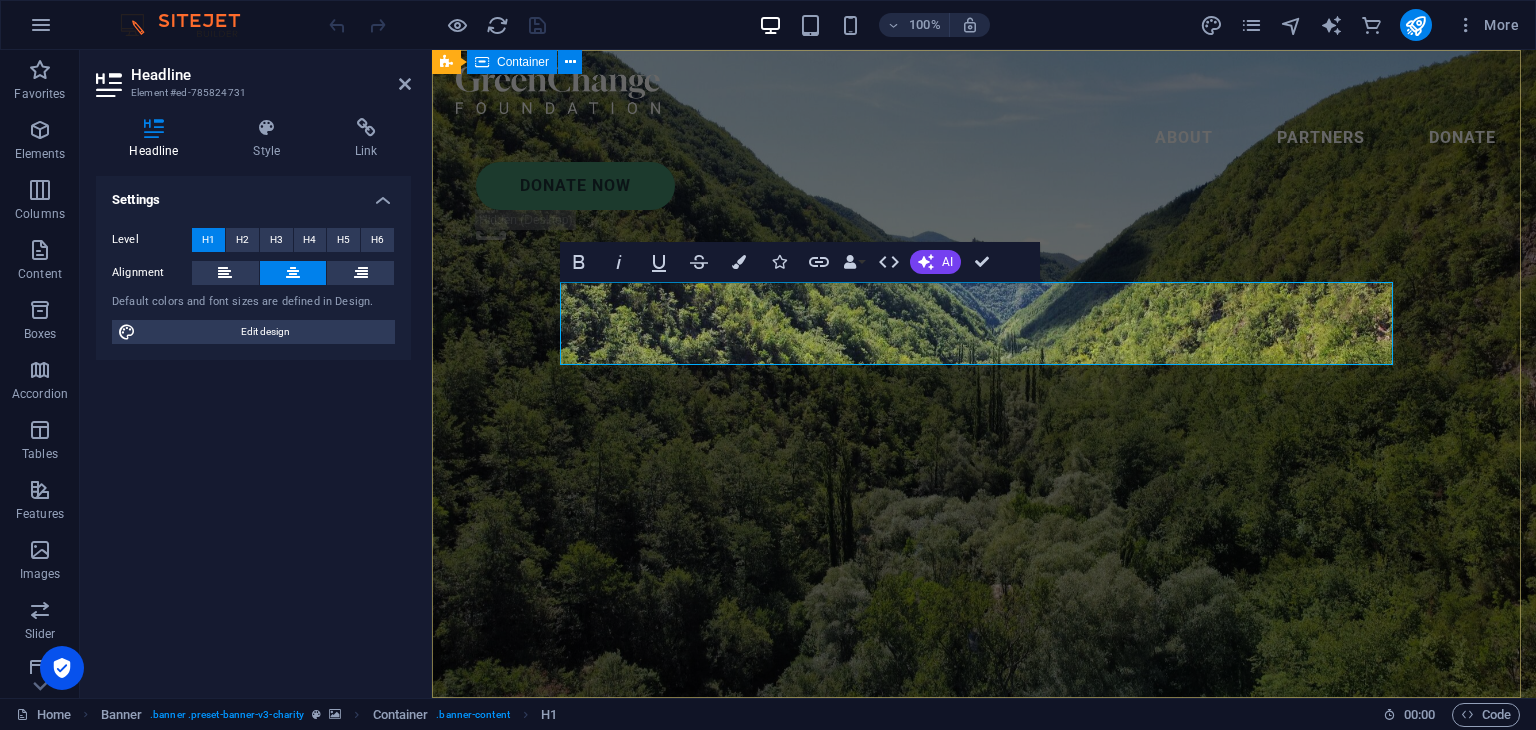 click on "Fastacul  Lorem ipsum dolor sit amet consectetur. Bibendum adipiscing morbi orci nibh eget posuere arcu volutpat nulla. Tortor cras suscipit augue sodales risus auctor. Fusce nunc vitae non dui ornare tellus nibh purus lectus." at bounding box center (984, 857) 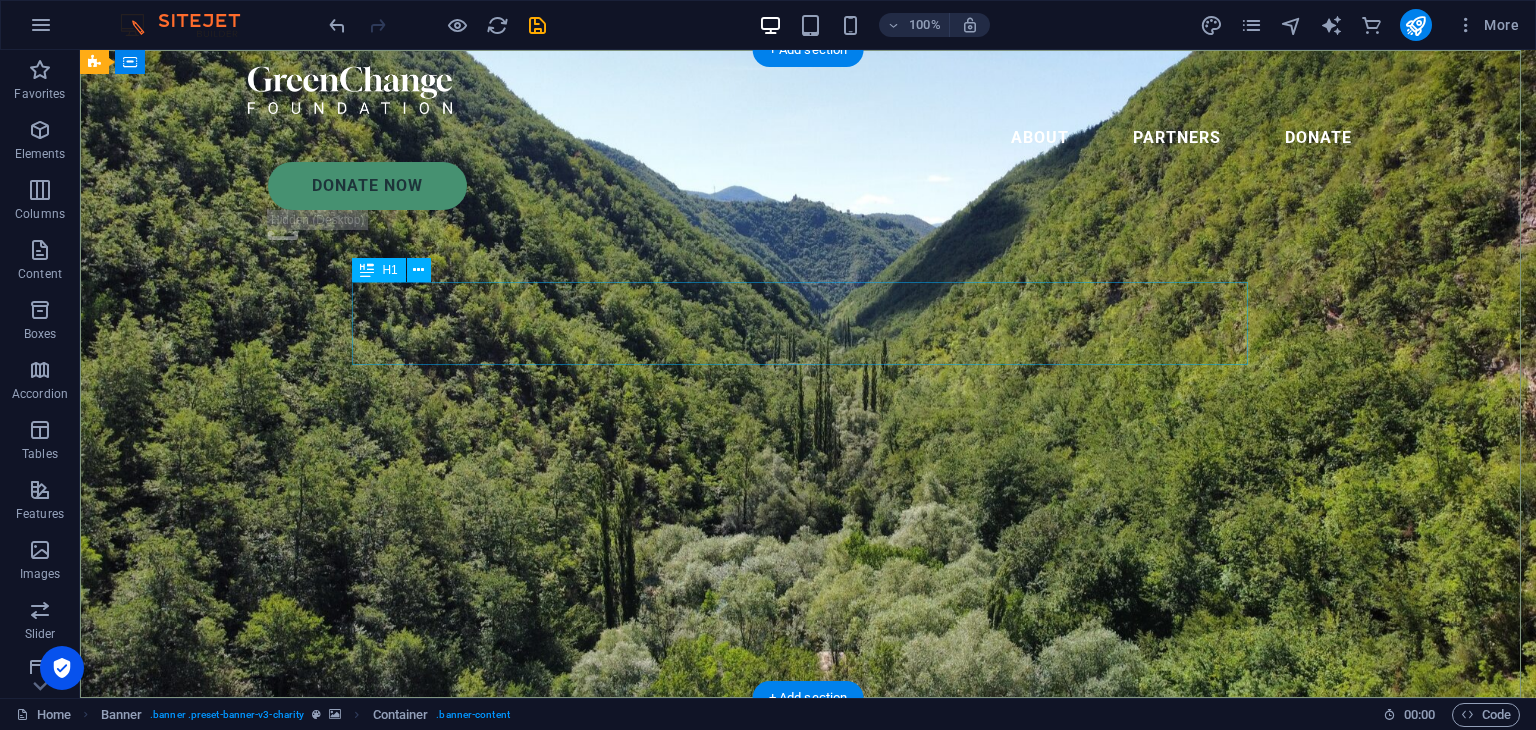 click on "Fastacul" at bounding box center (808, 819) 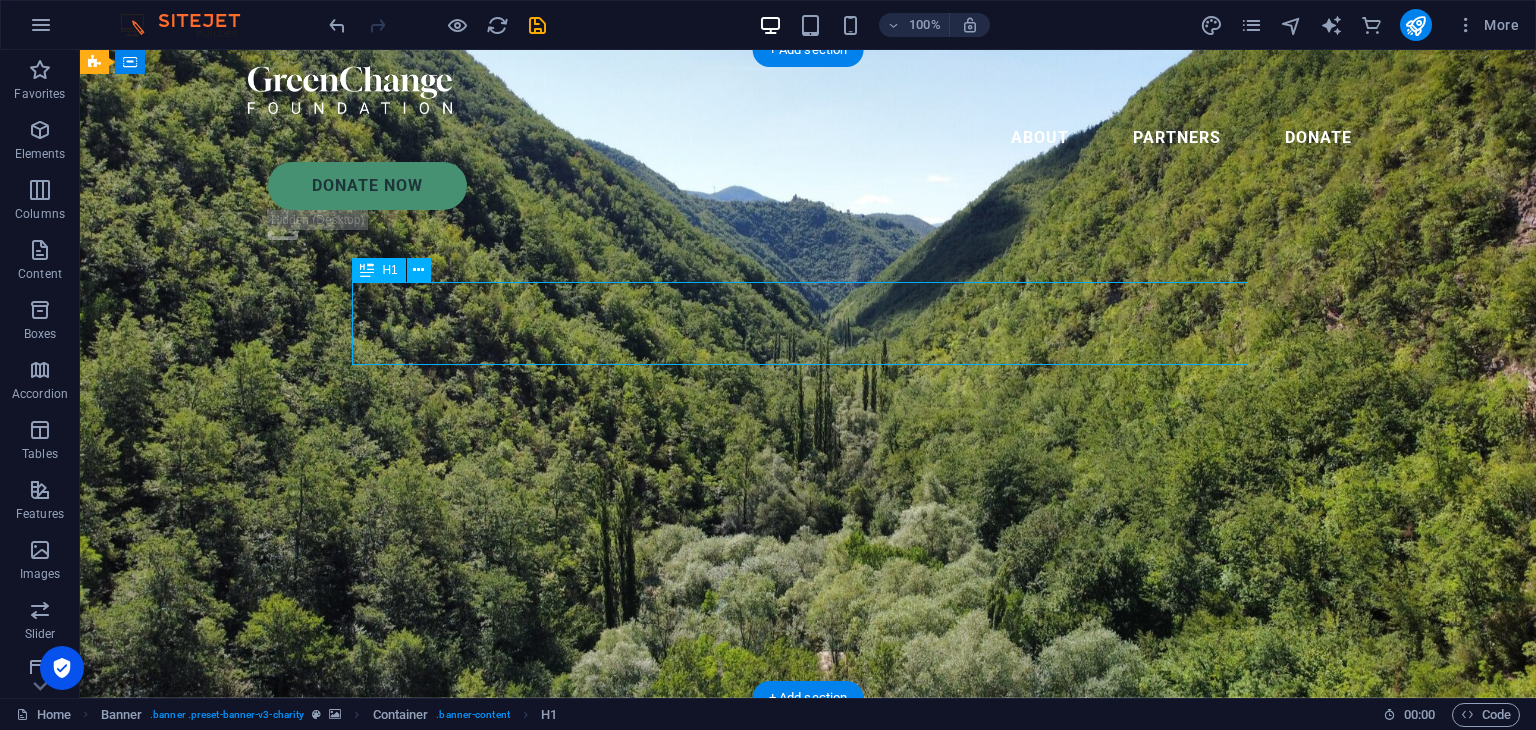 click on "Fastacul" at bounding box center (808, 819) 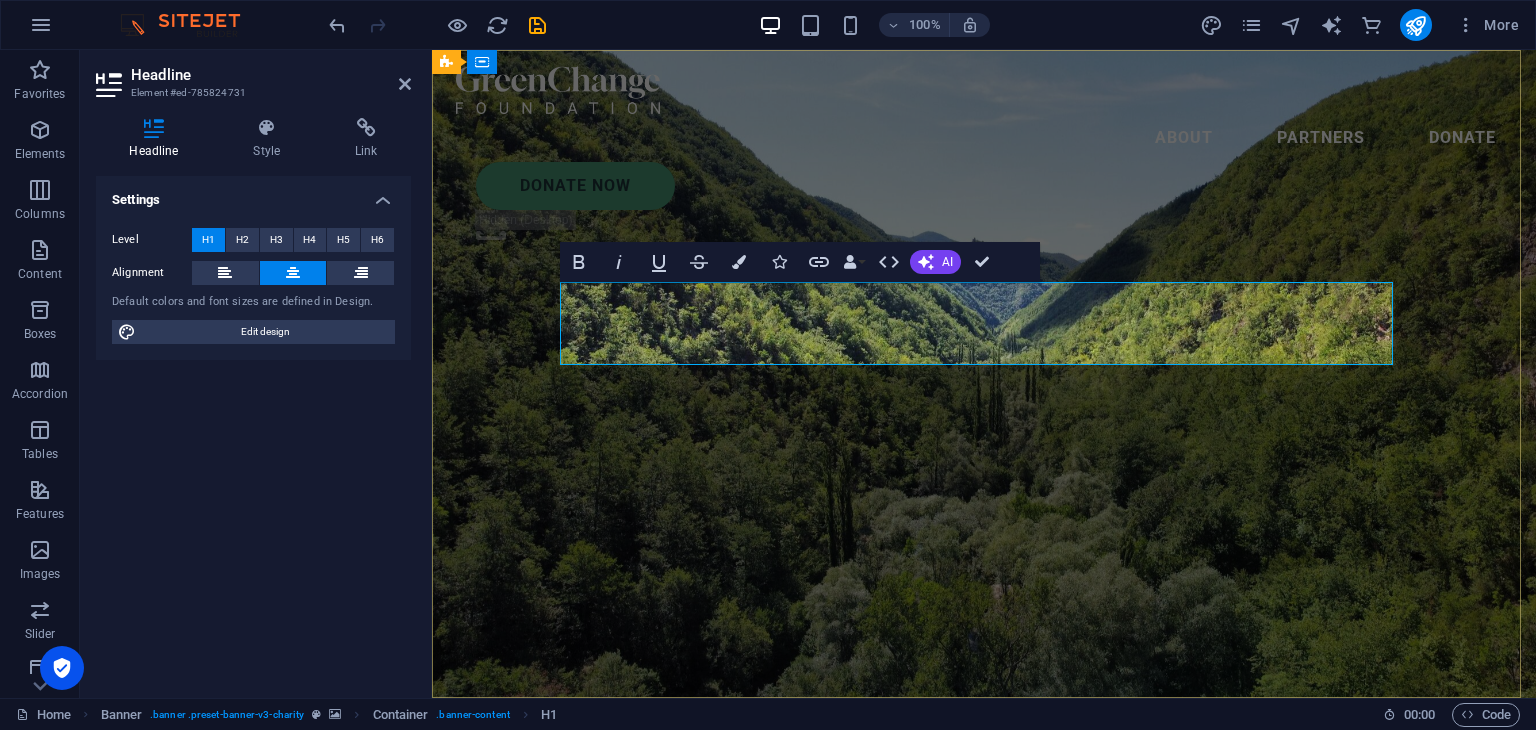 type 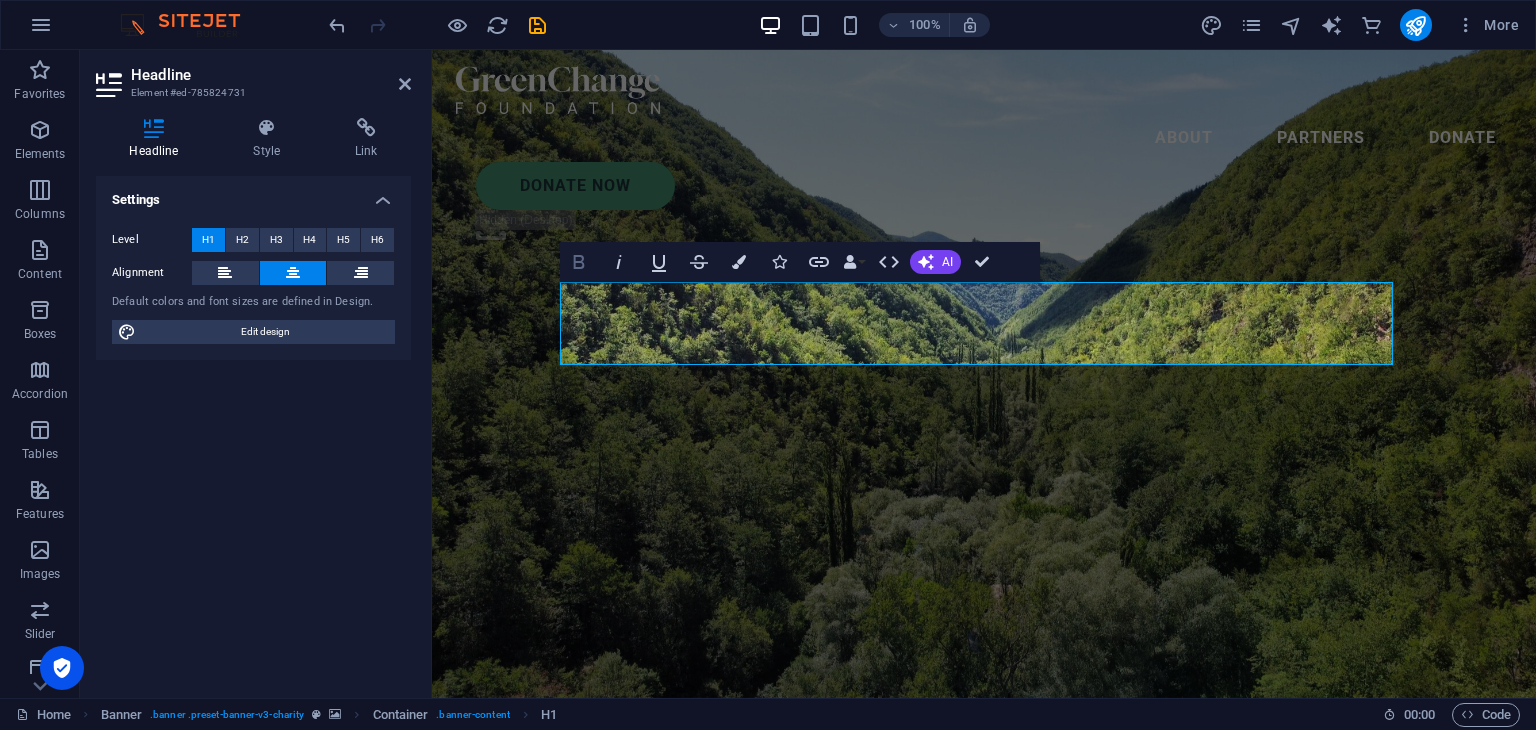 click 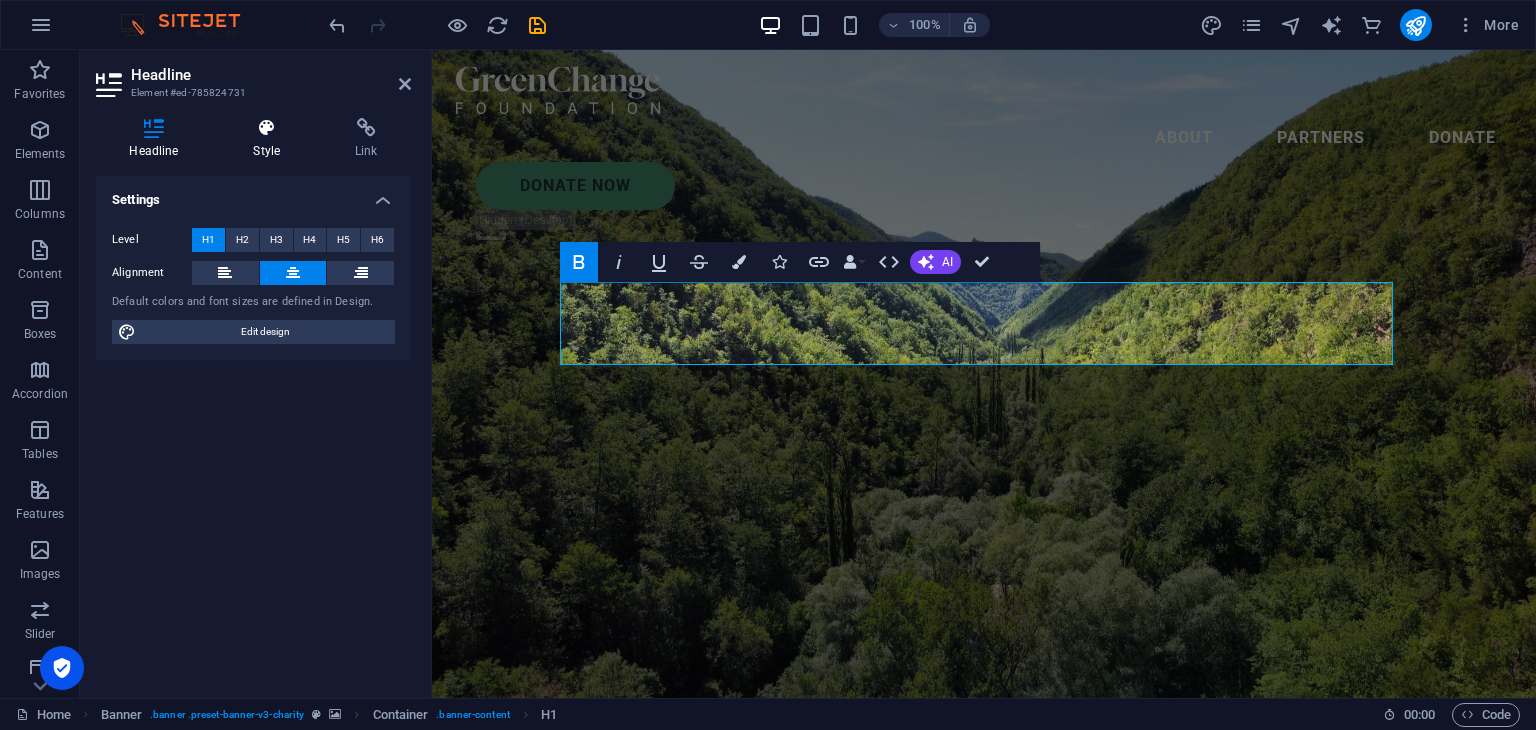 click at bounding box center (267, 128) 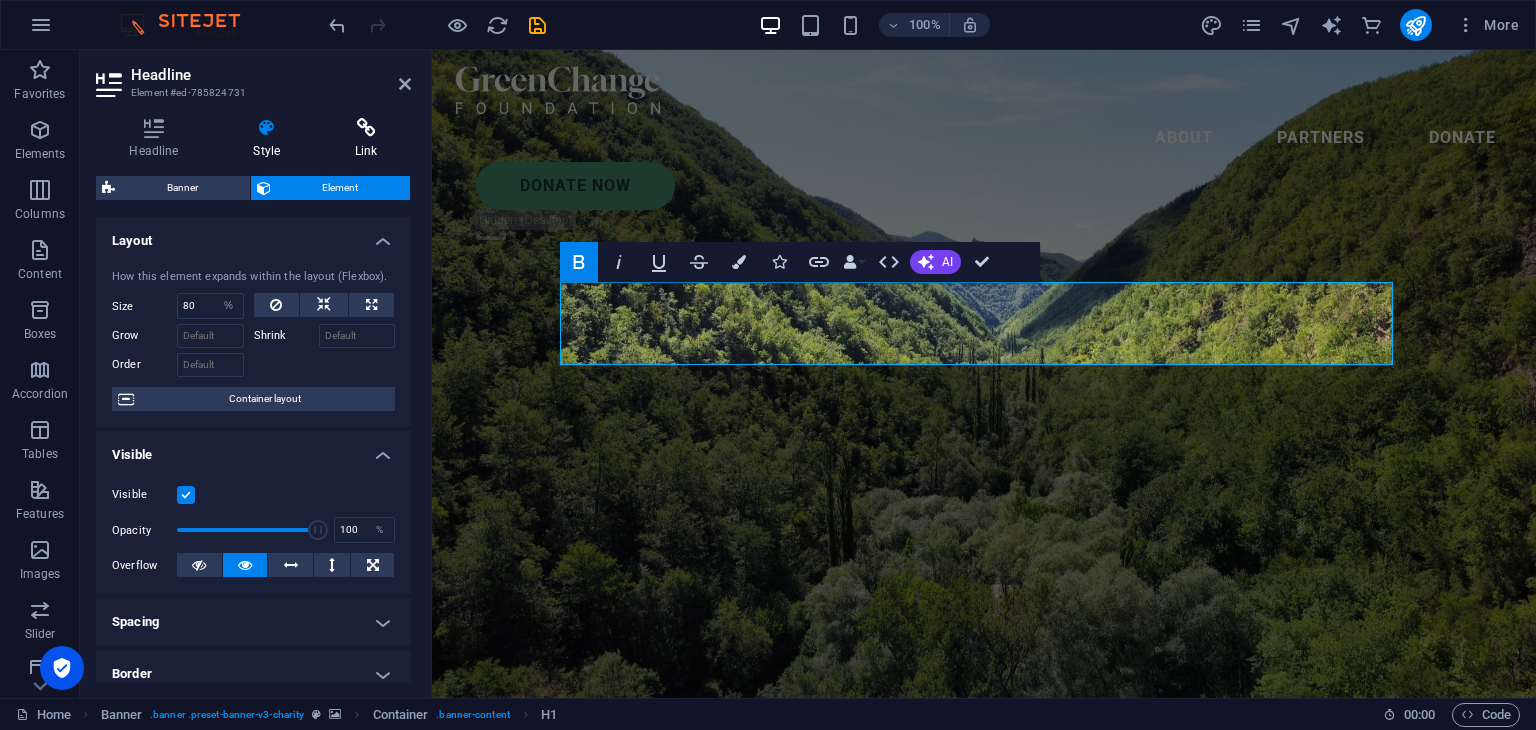 click at bounding box center (366, 128) 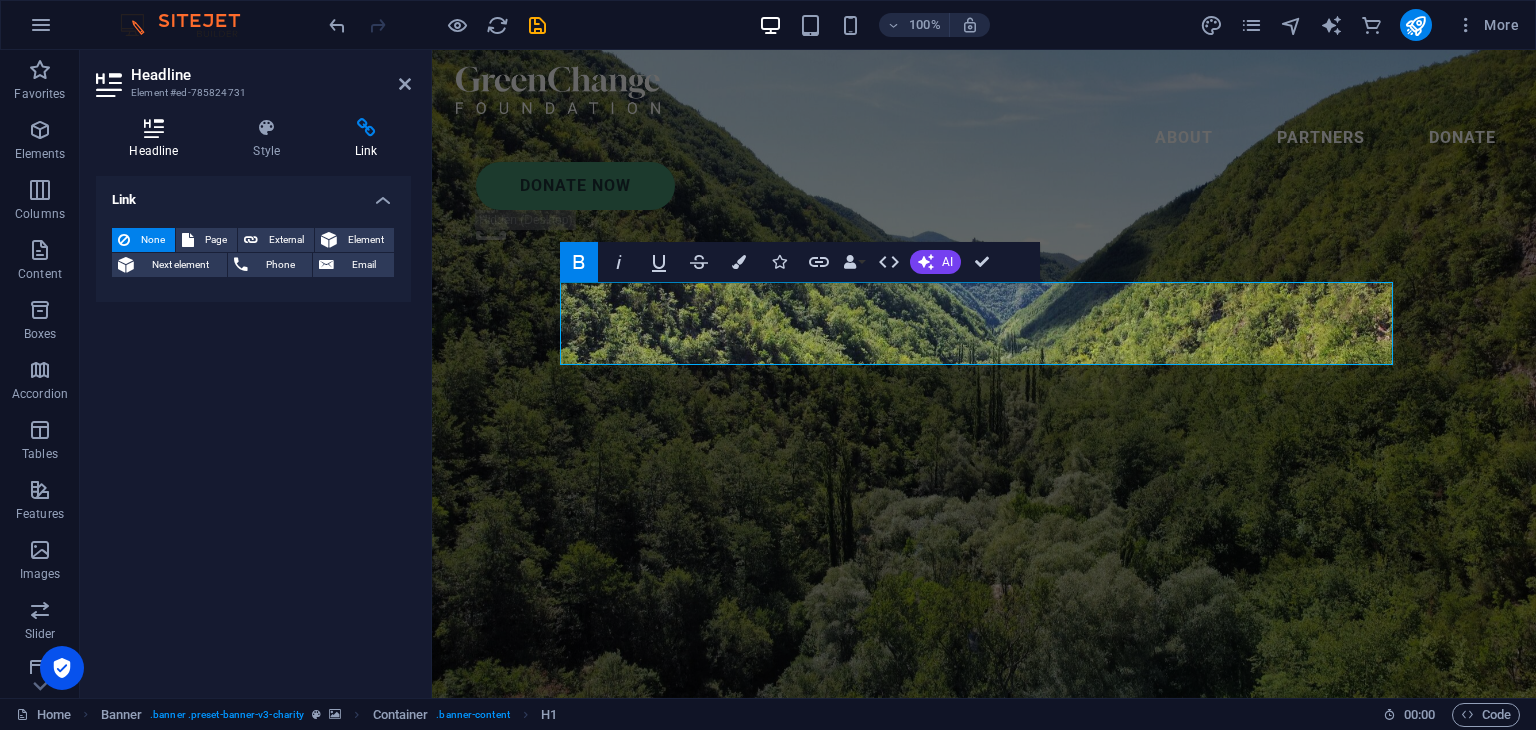 click at bounding box center (154, 128) 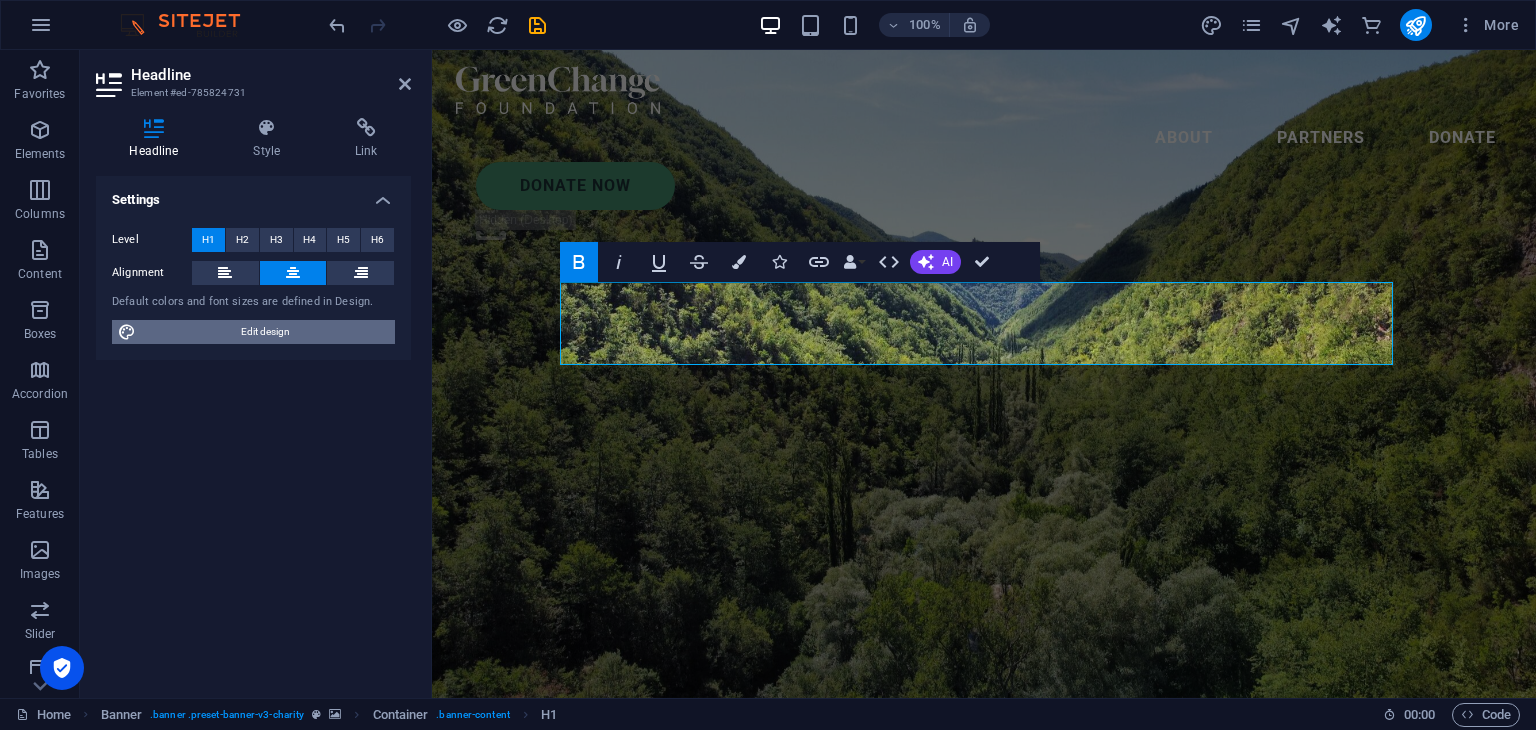 click on "Edit design" at bounding box center [265, 332] 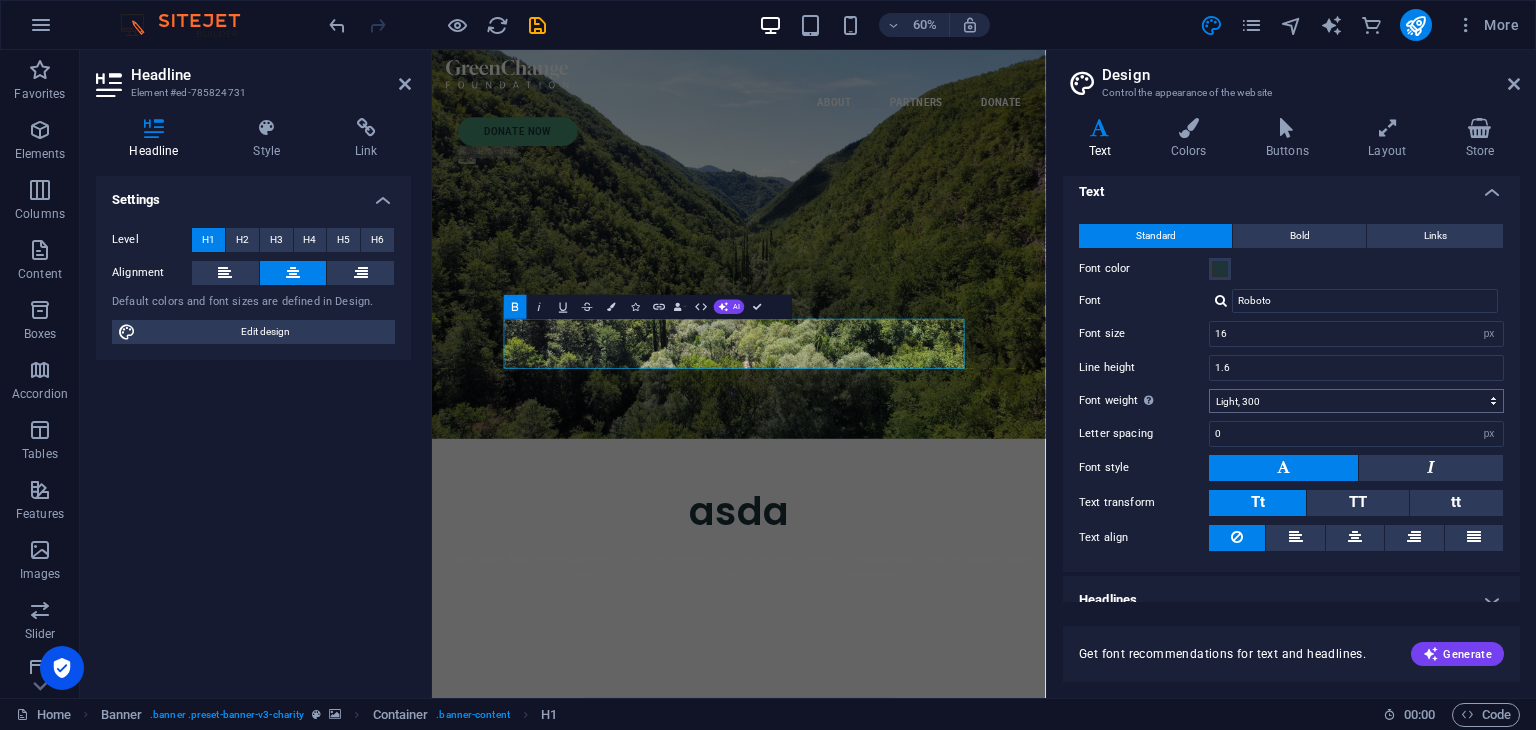 scroll, scrollTop: 0, scrollLeft: 0, axis: both 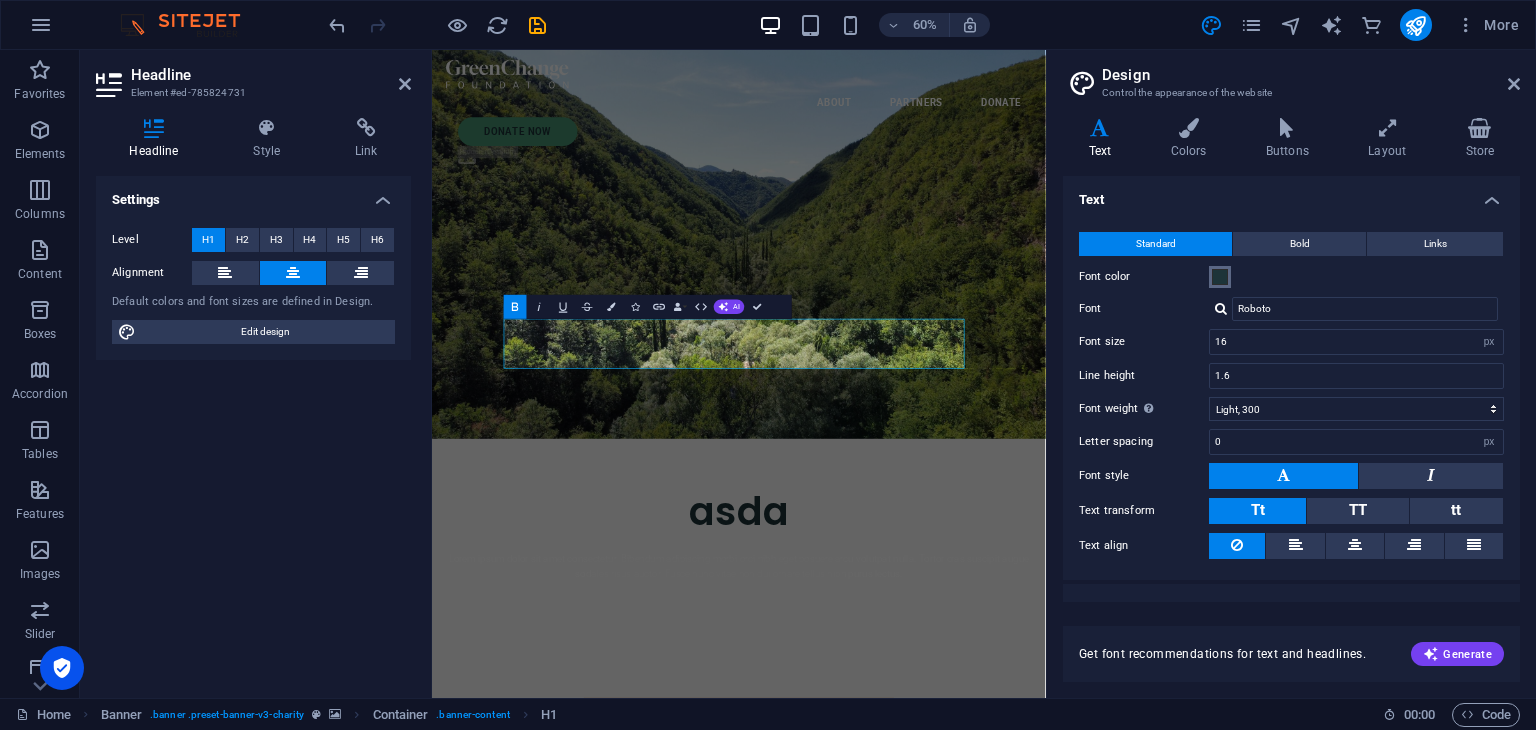 click at bounding box center (1220, 277) 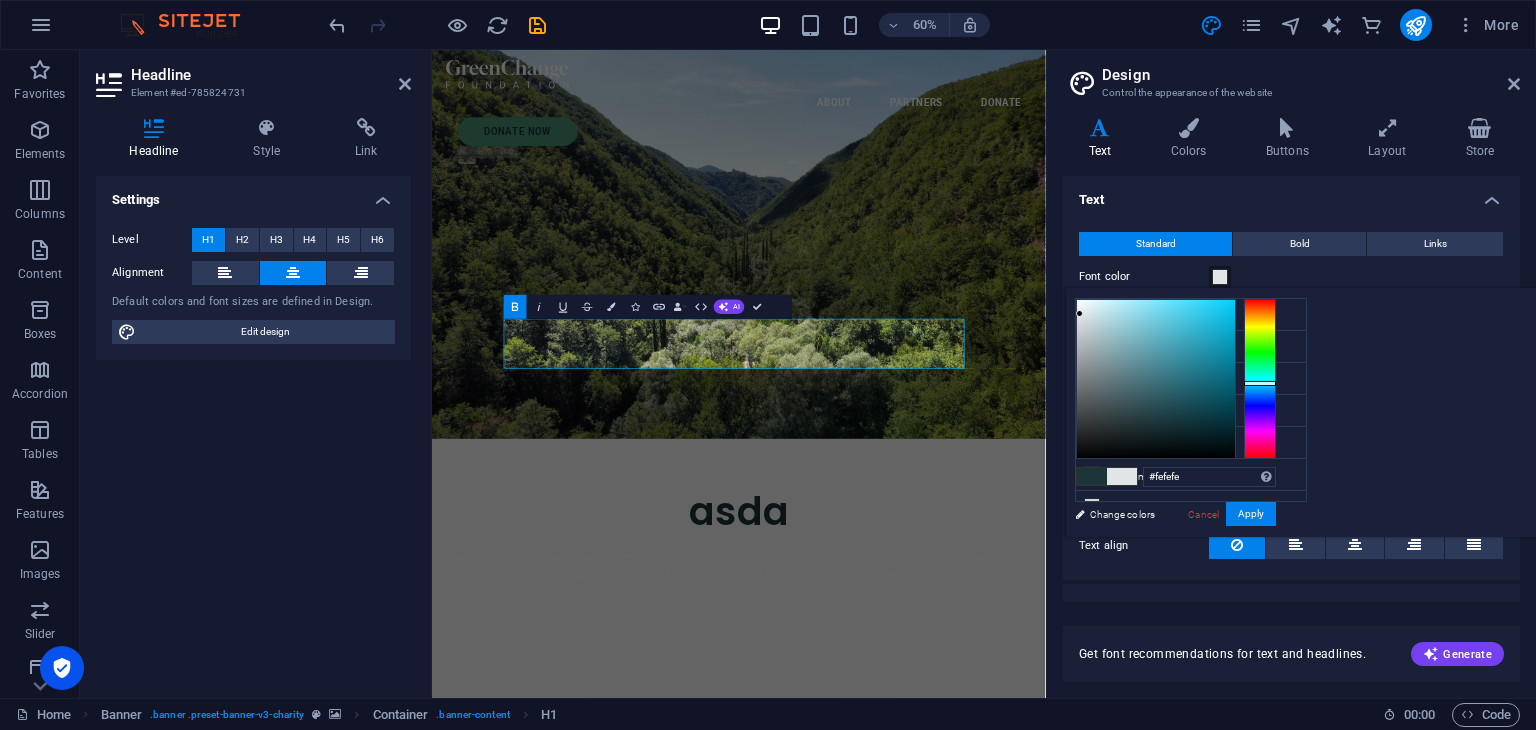 drag, startPoint x: 1380, startPoint y: 333, endPoint x: 1325, endPoint y: 298, distance: 65.192024 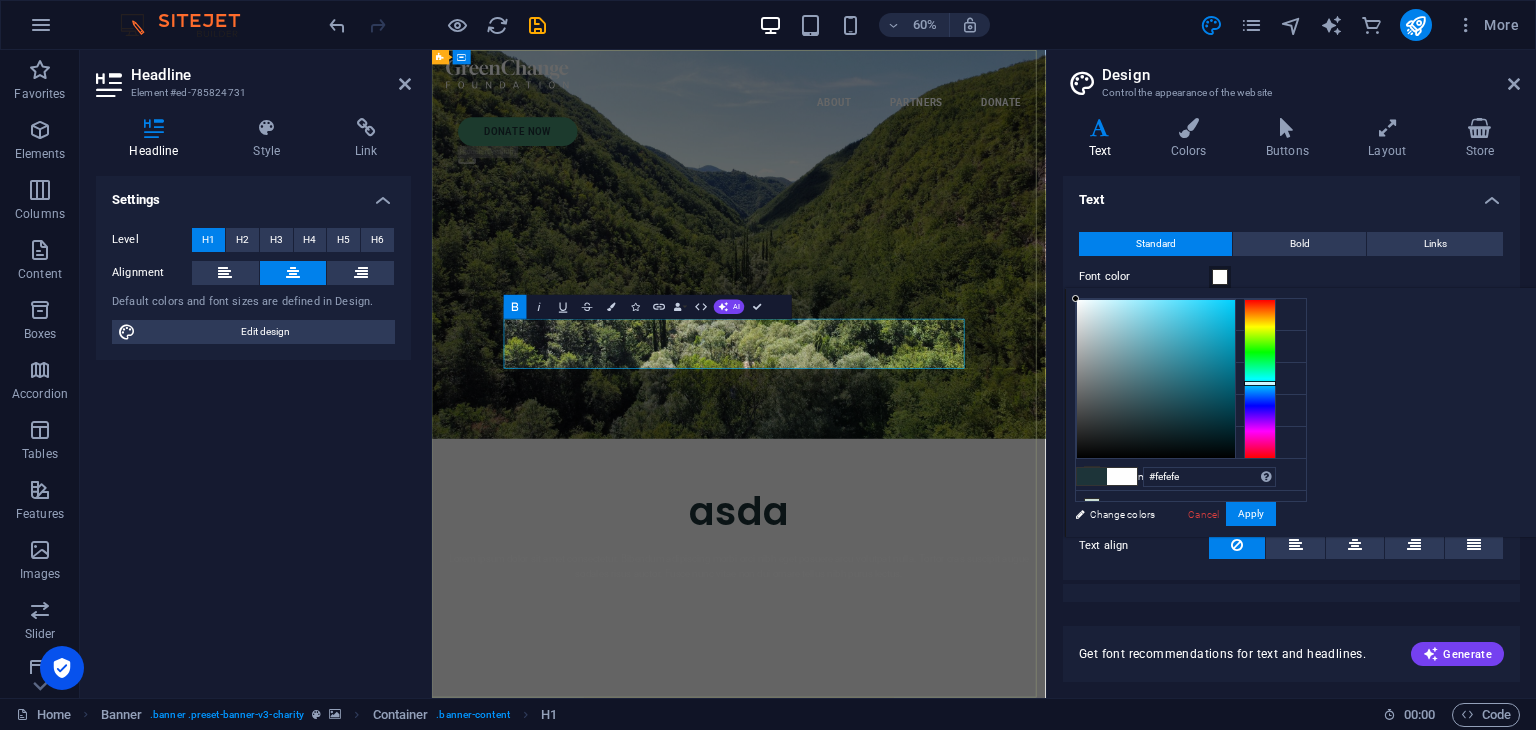 click on "asda" at bounding box center (943, 819) 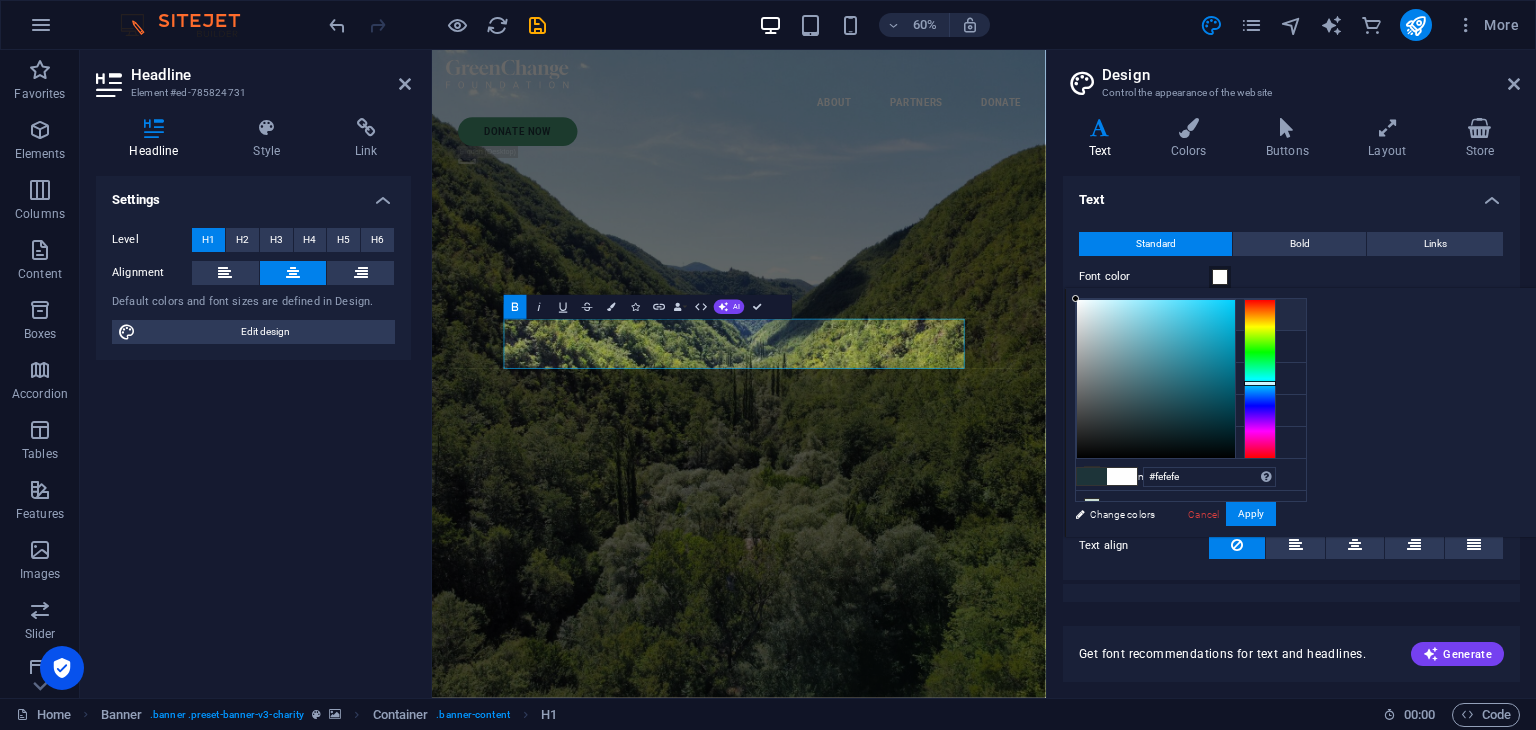 click on "Background color
#fbfbfb" at bounding box center (1191, 315) 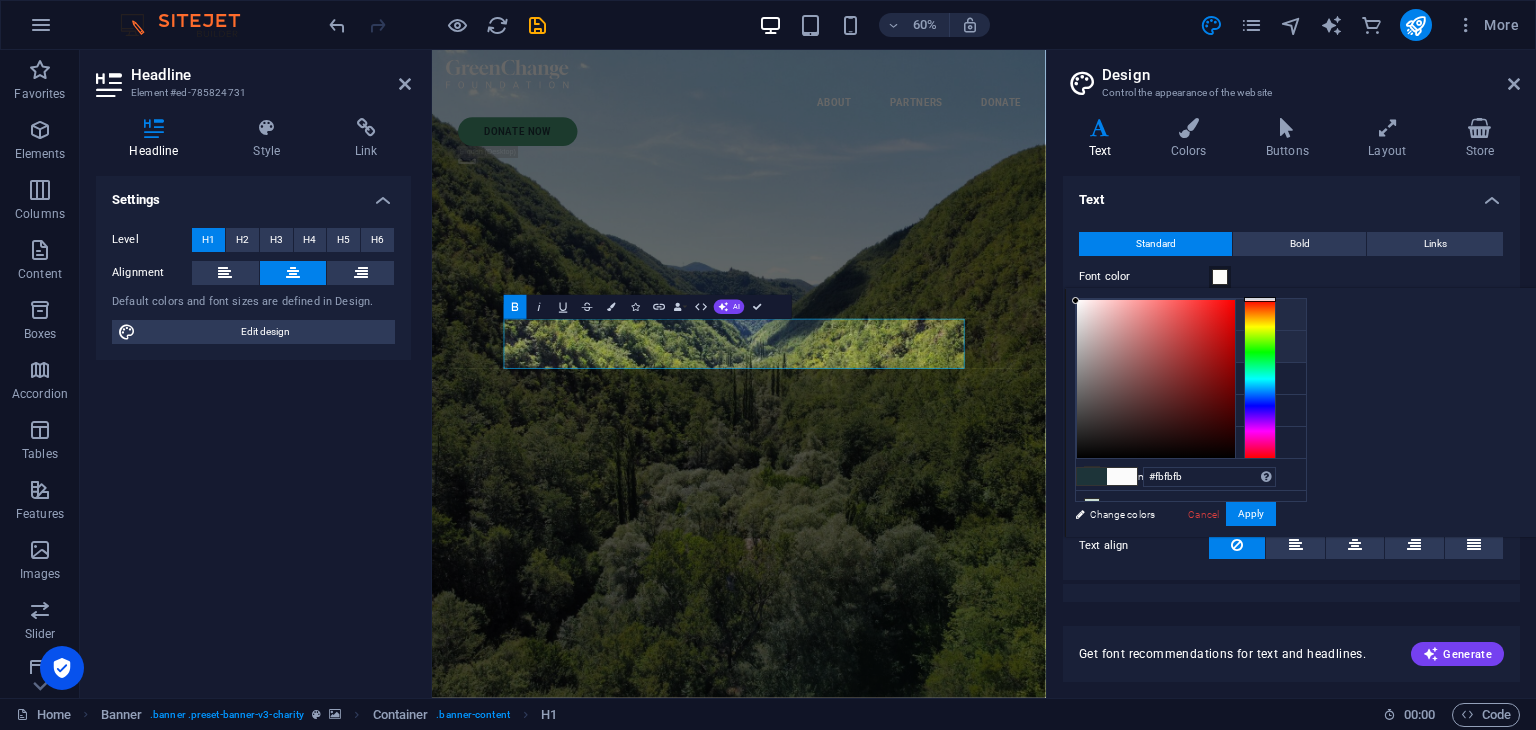 click on "Primary color
#1d3439" at bounding box center [1191, 347] 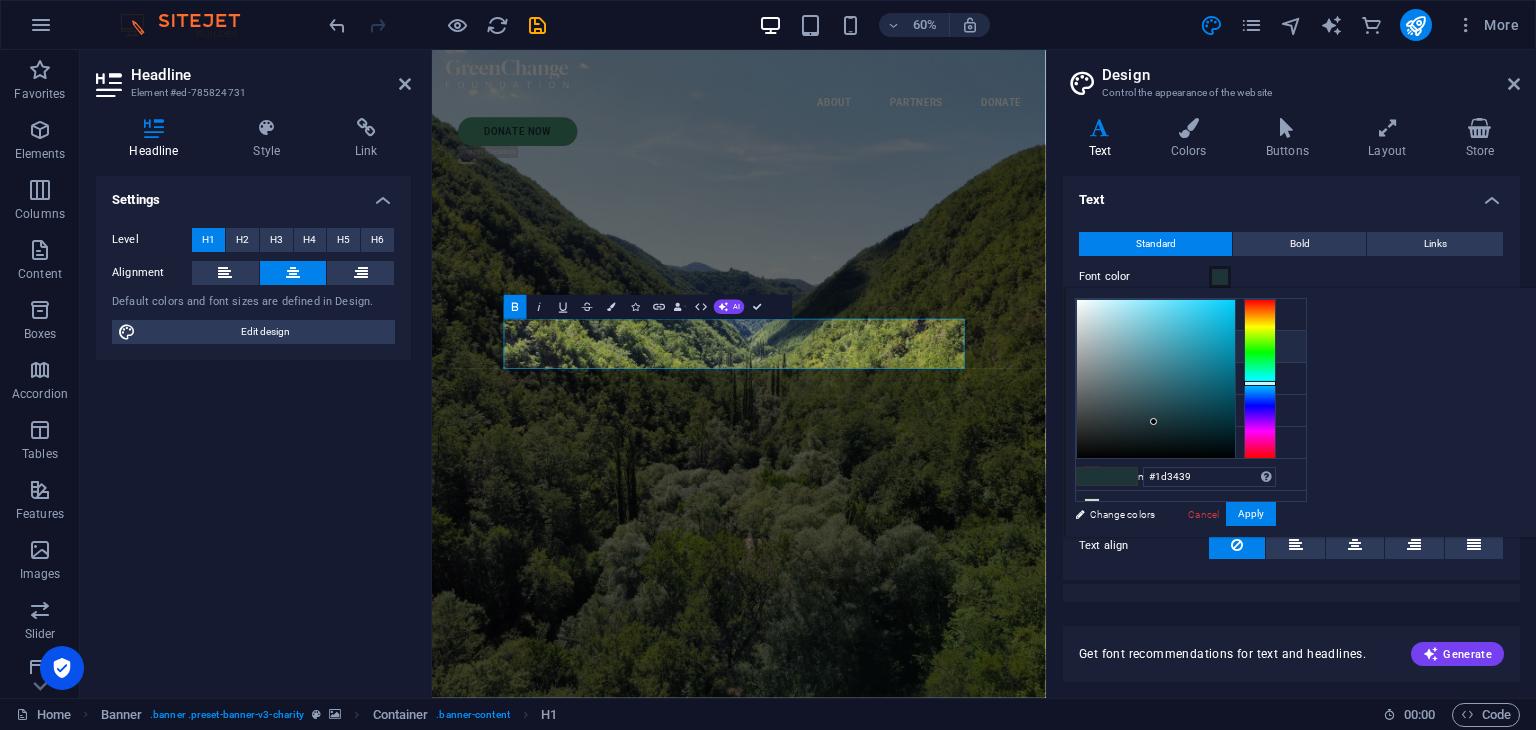 type on "#a7c6cc" 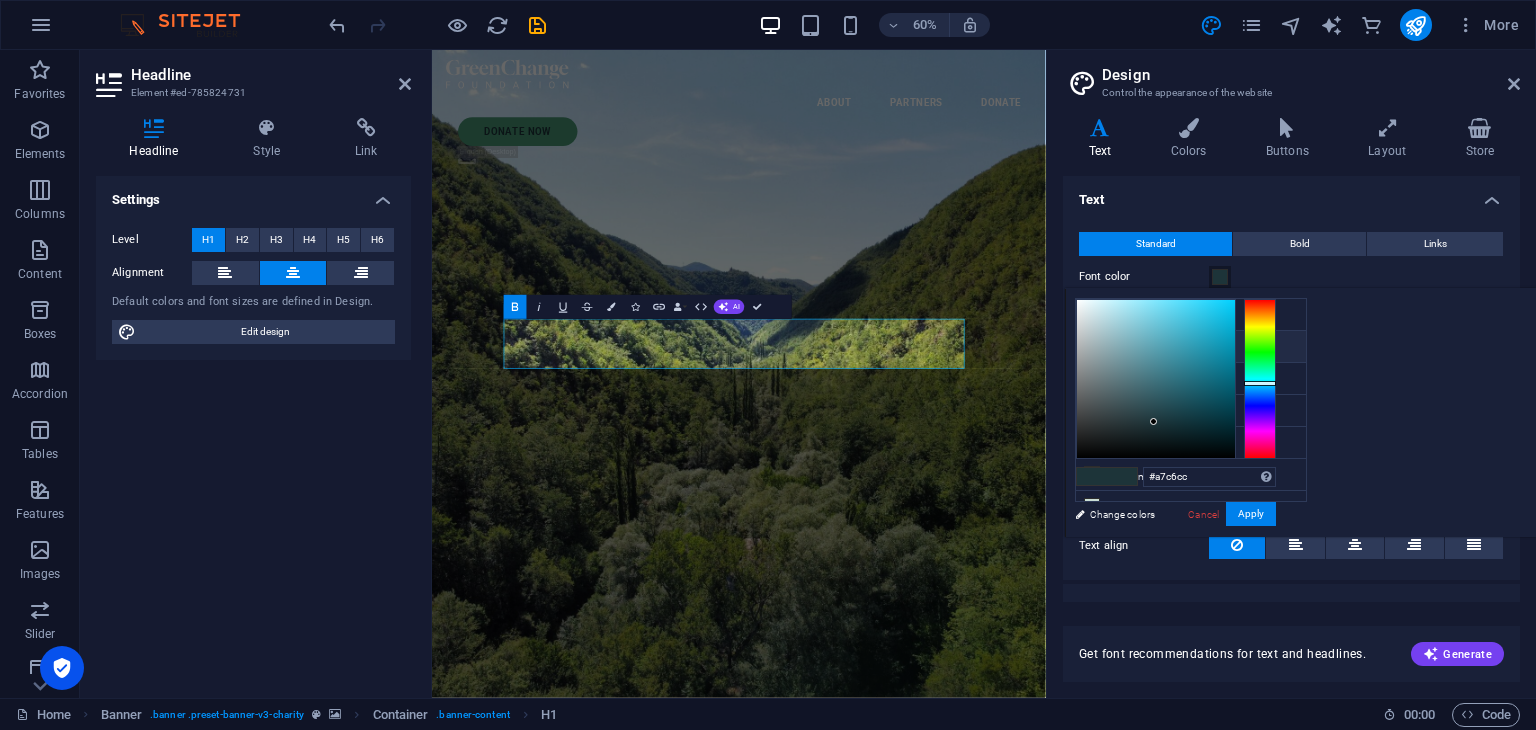 click at bounding box center [1156, 379] 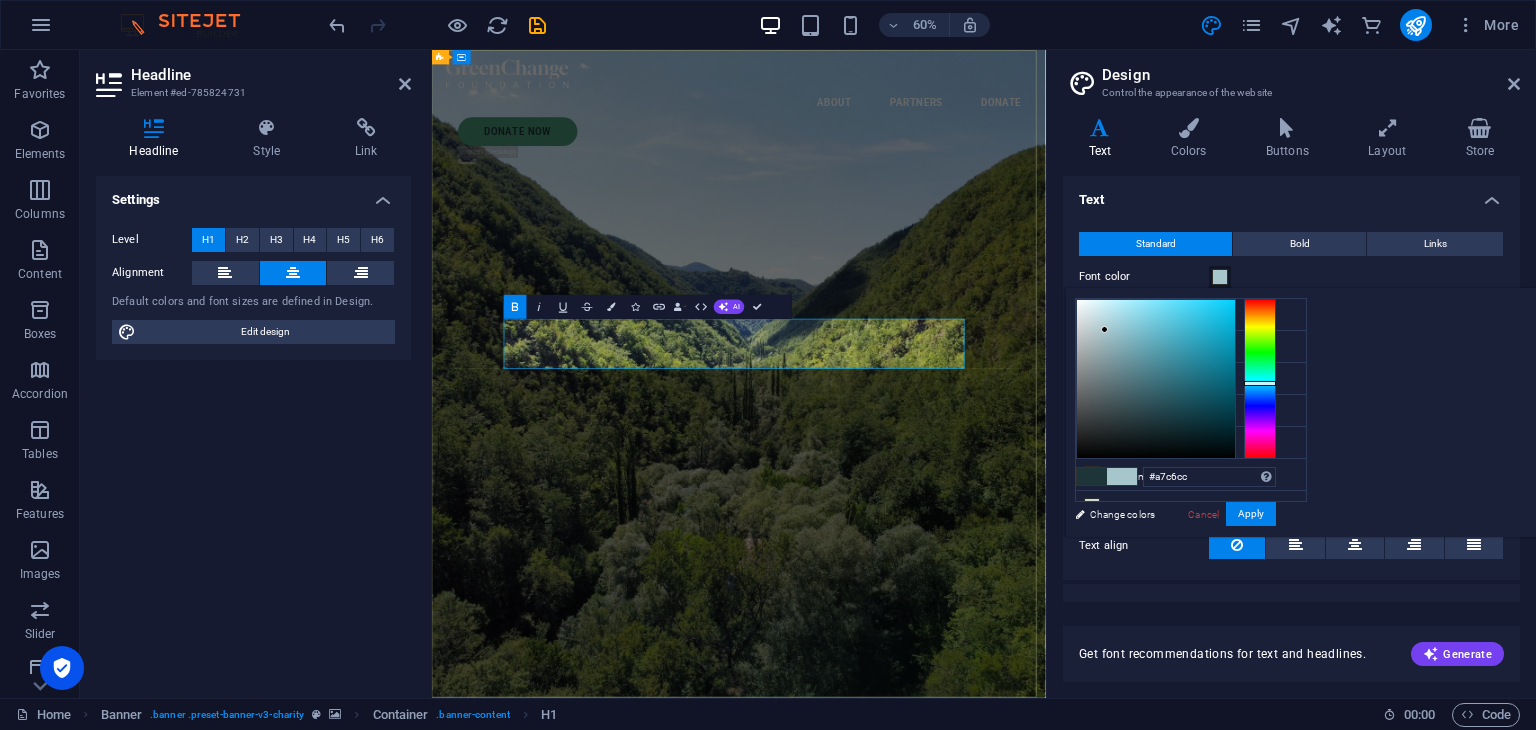 click on "​" at bounding box center (943, 1250) 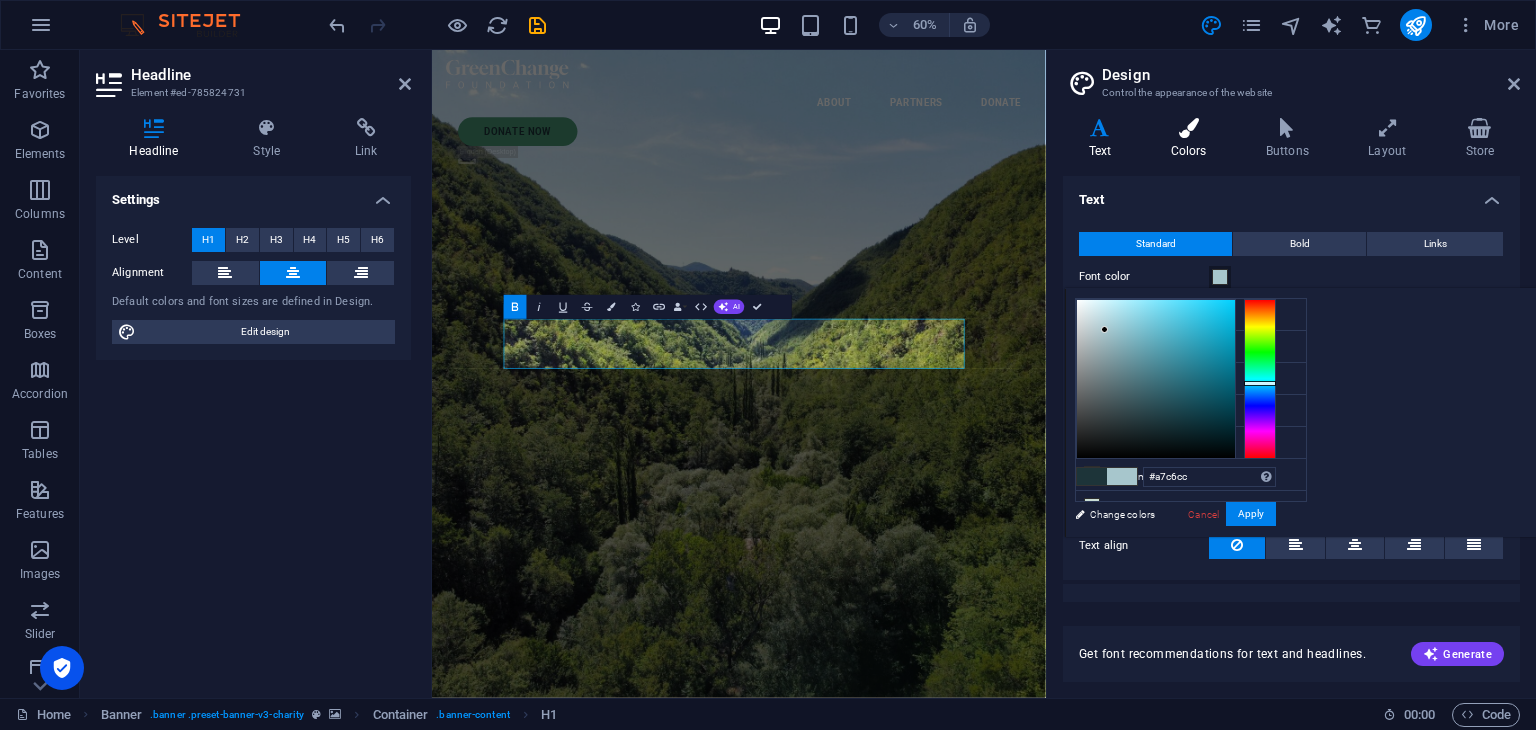 click on "Colors" at bounding box center [1192, 139] 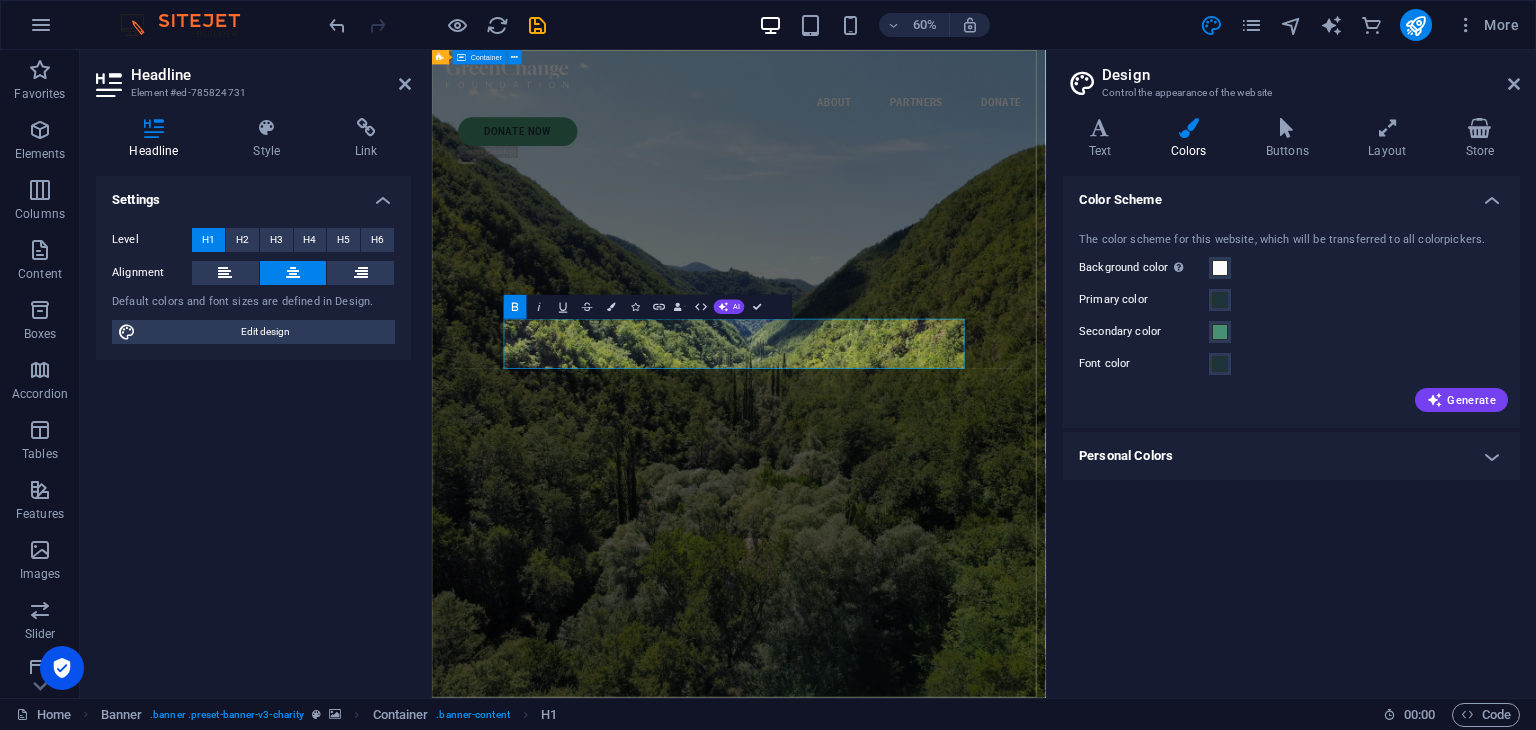 click on "dsa Lorem ipsum dolor sit amet consectetur. Bibendum adipiscing morbi orci nibh eget posuere arcu volutpat nulla. Tortor cras suscipit augue sodales risus auctor. Fusce nunc vitae non dui ornare tellus nibh purus lectus." at bounding box center [943, 1288] 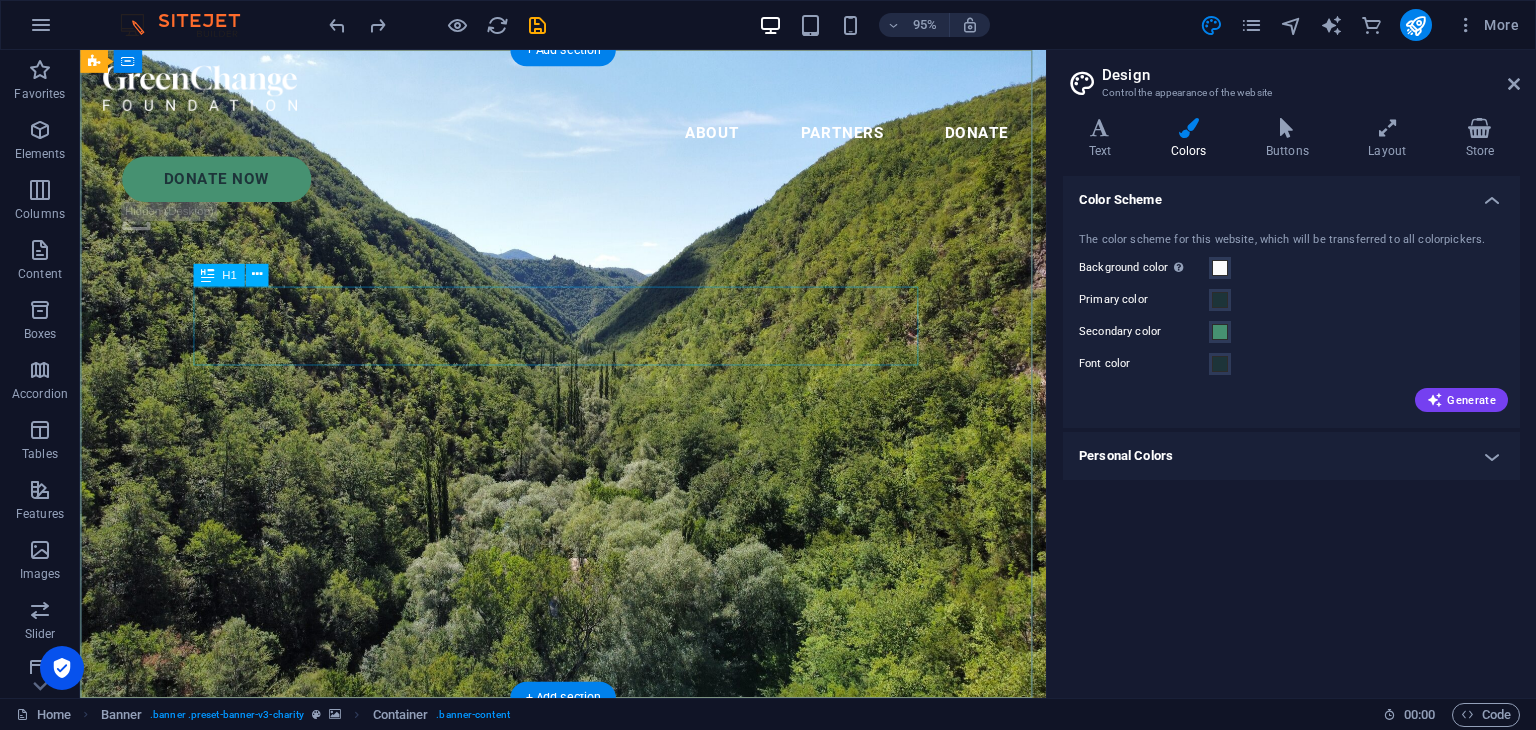click on "Fastacul" at bounding box center (588, 853) 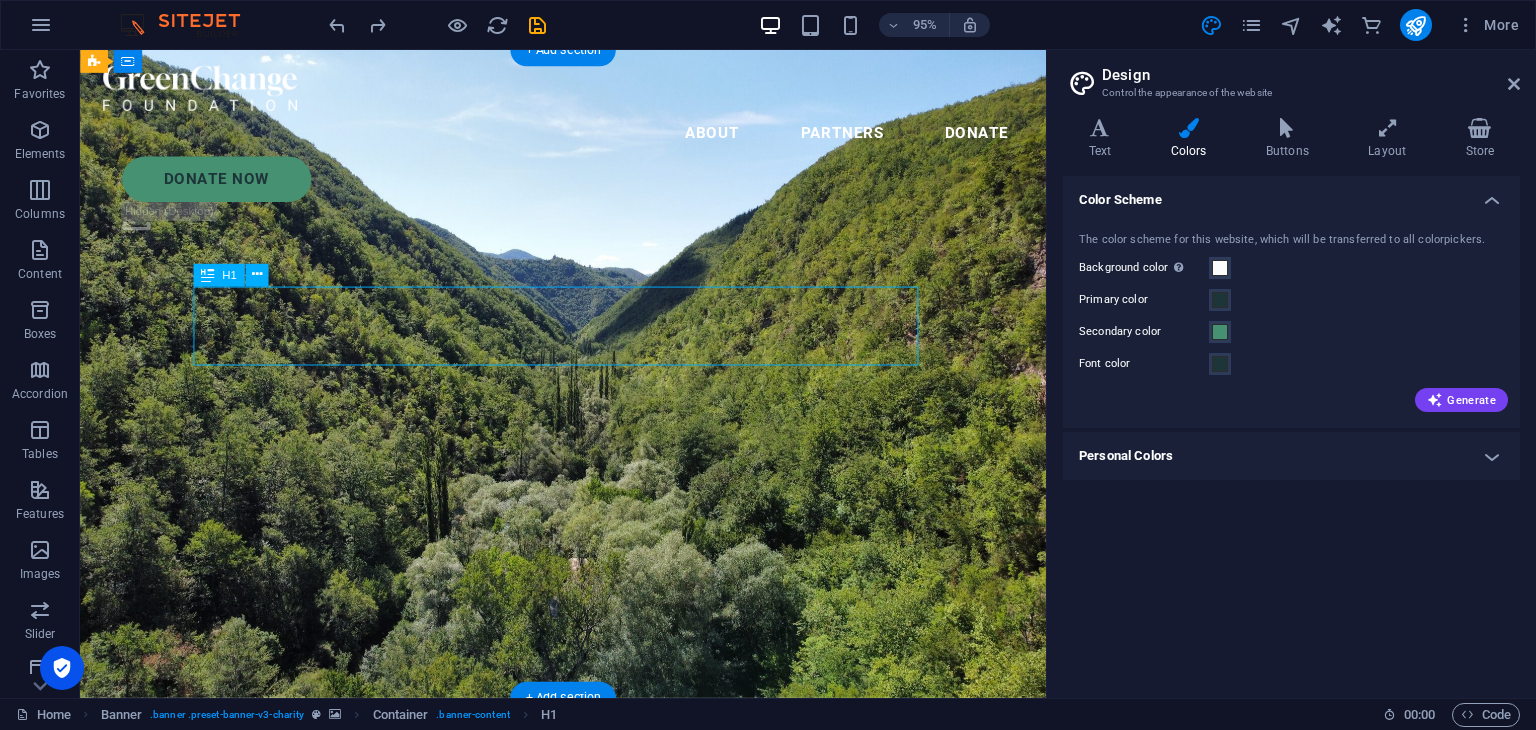 click on "Fastacul" at bounding box center [588, 853] 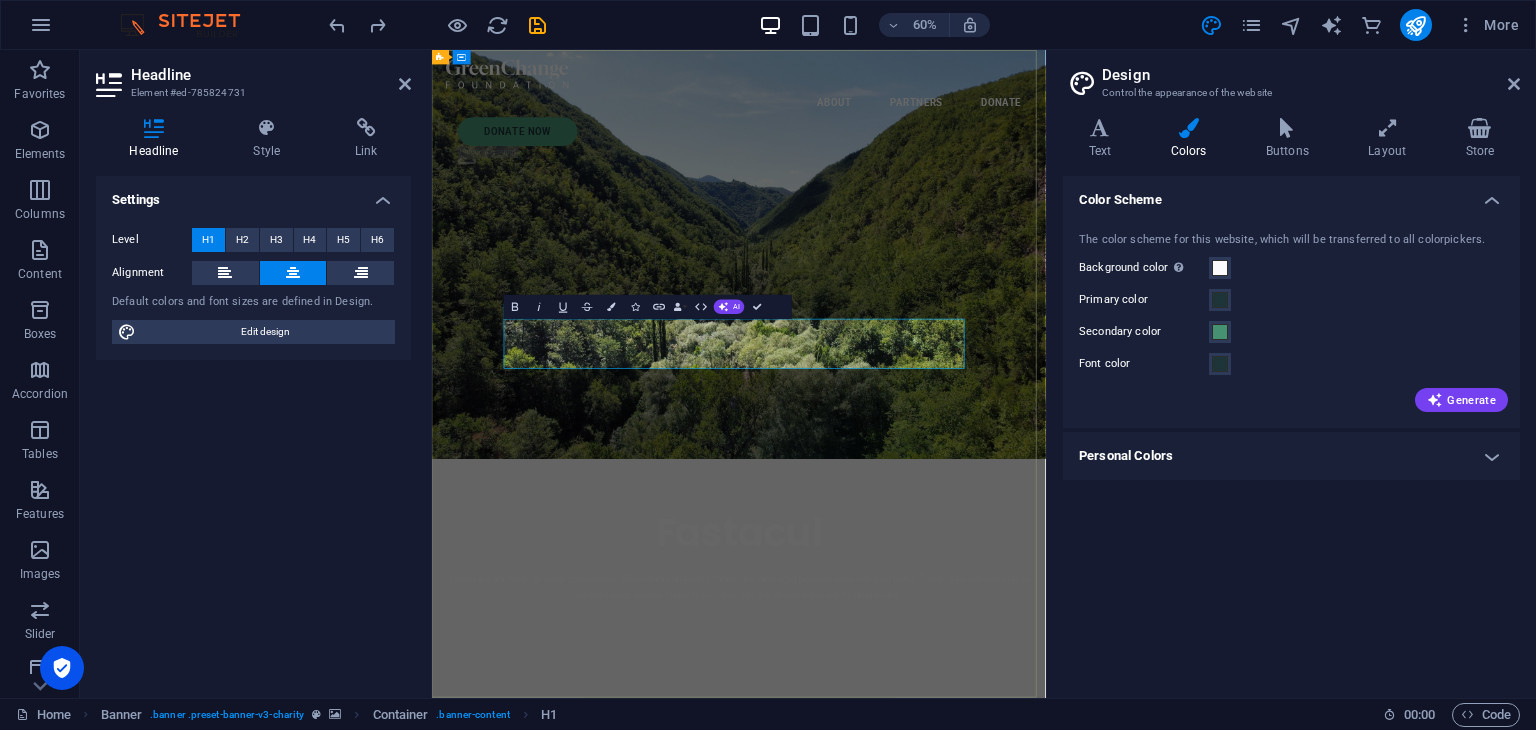 click on "Fastacul" at bounding box center [943, 853] 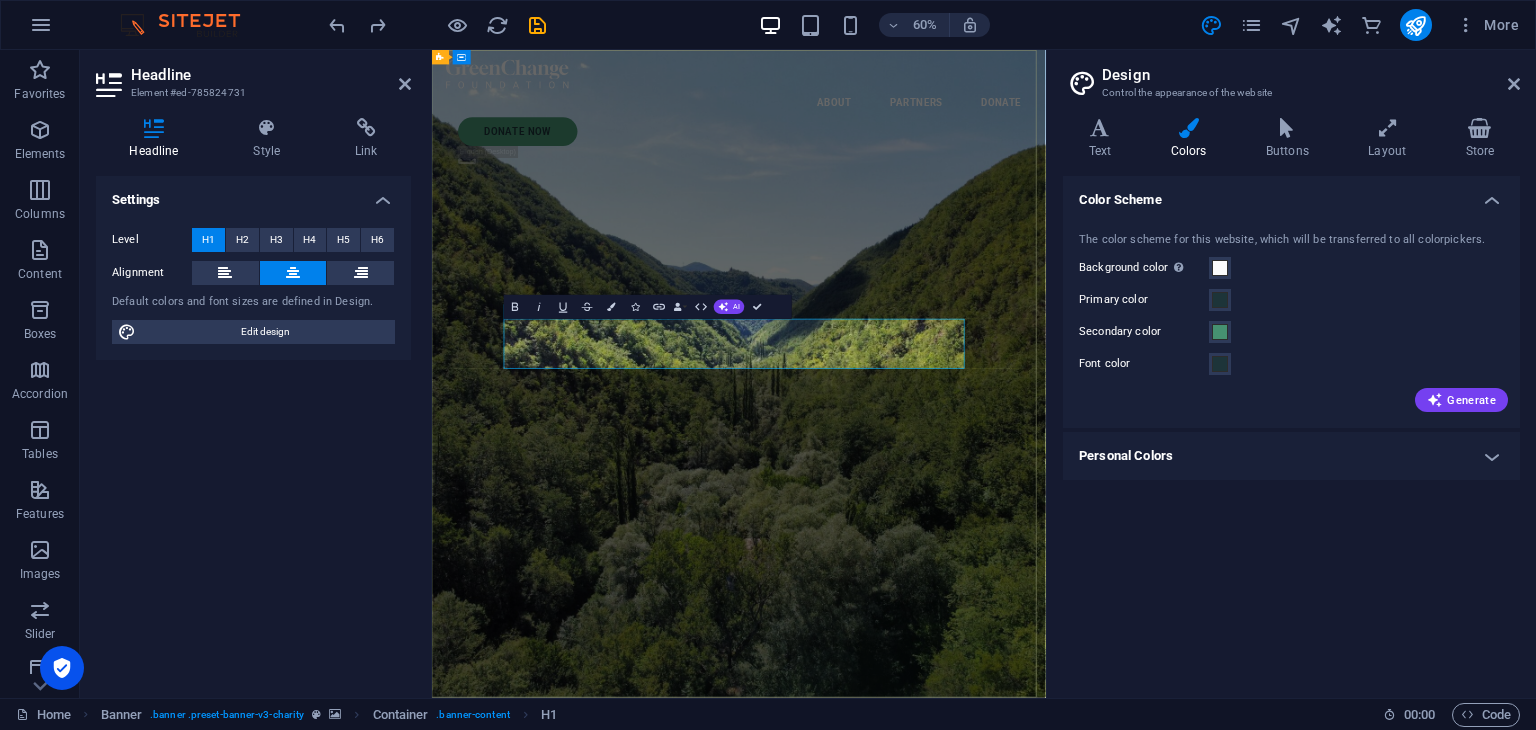 type 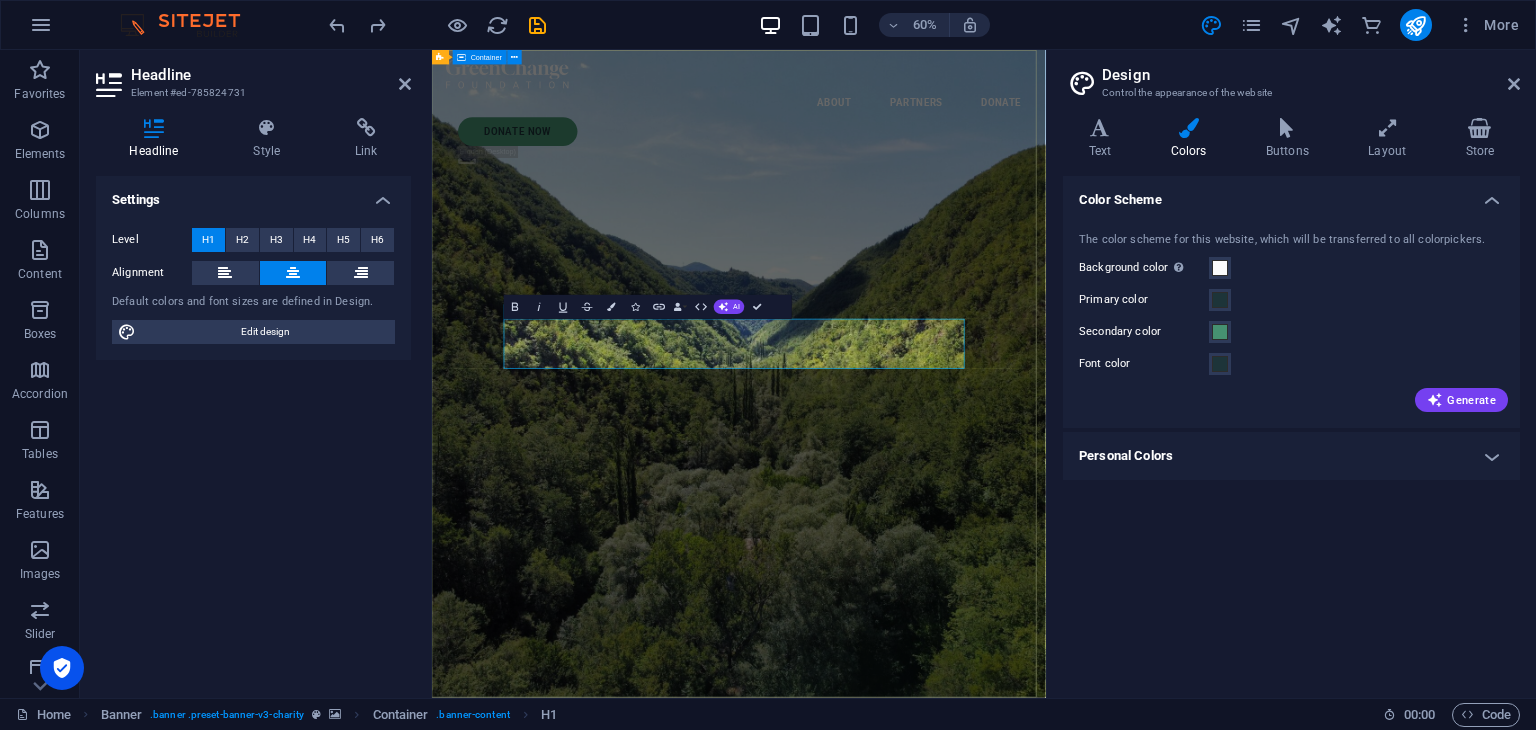 click on "Fasta Lorem ipsum dolor sit amet consectetur. Bibendum adipiscing morbi orci nibh eget posuere arcu volutpat nulla. Tortor cras suscipit augue sodales risus auctor. Fusce nunc vitae non dui ornare tellus nibh purus lectus." at bounding box center (943, 1288) 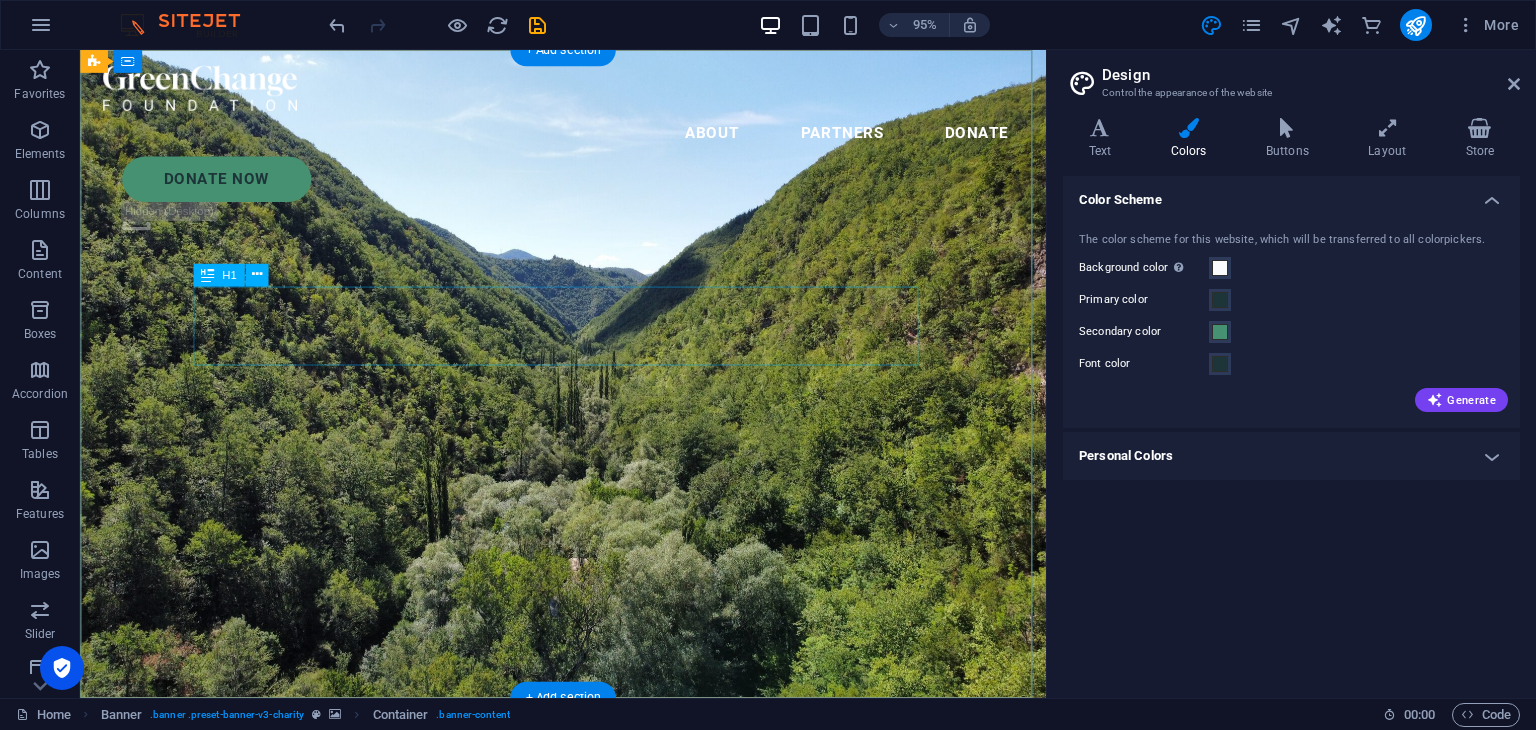 click on "Fasta" at bounding box center [588, 853] 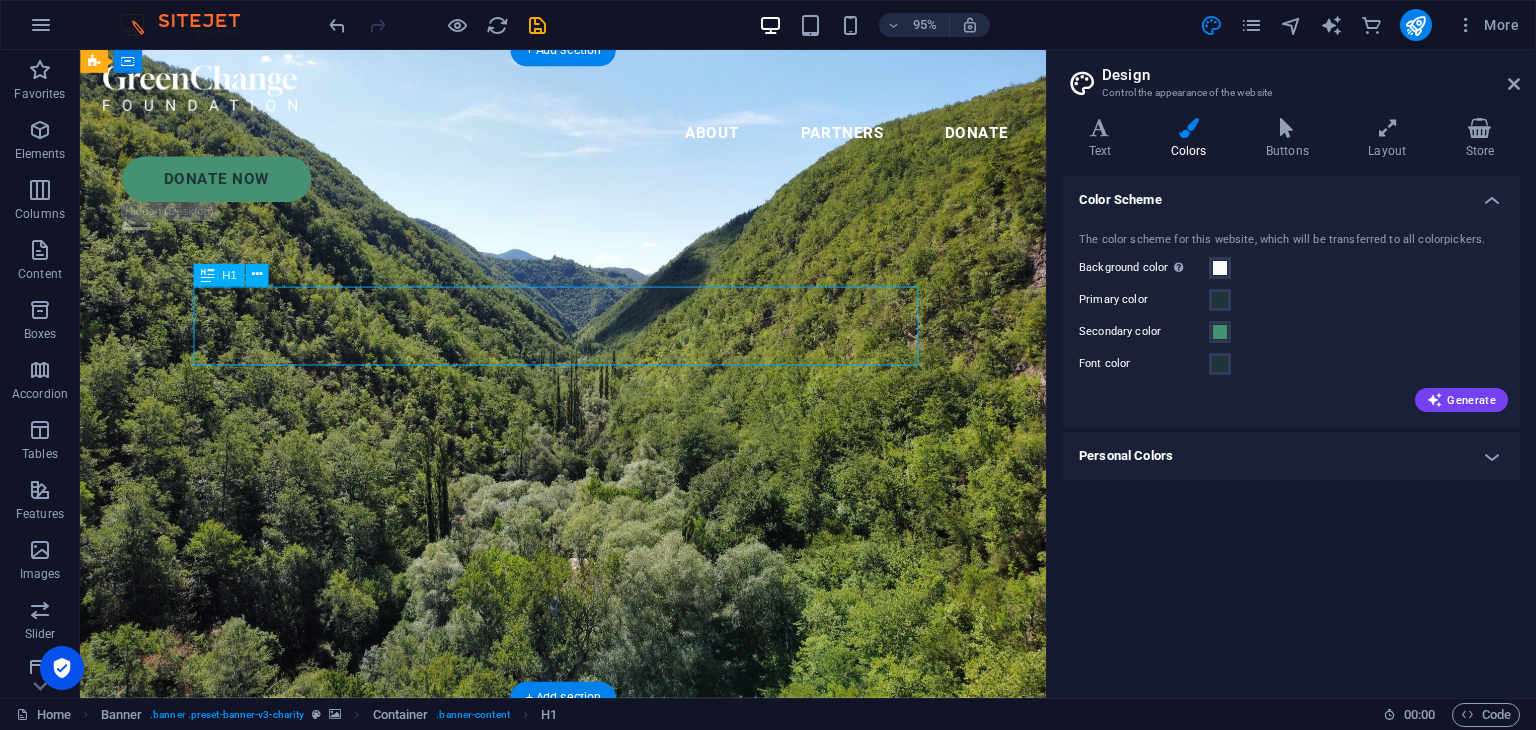 click on "Fasta" at bounding box center (588, 853) 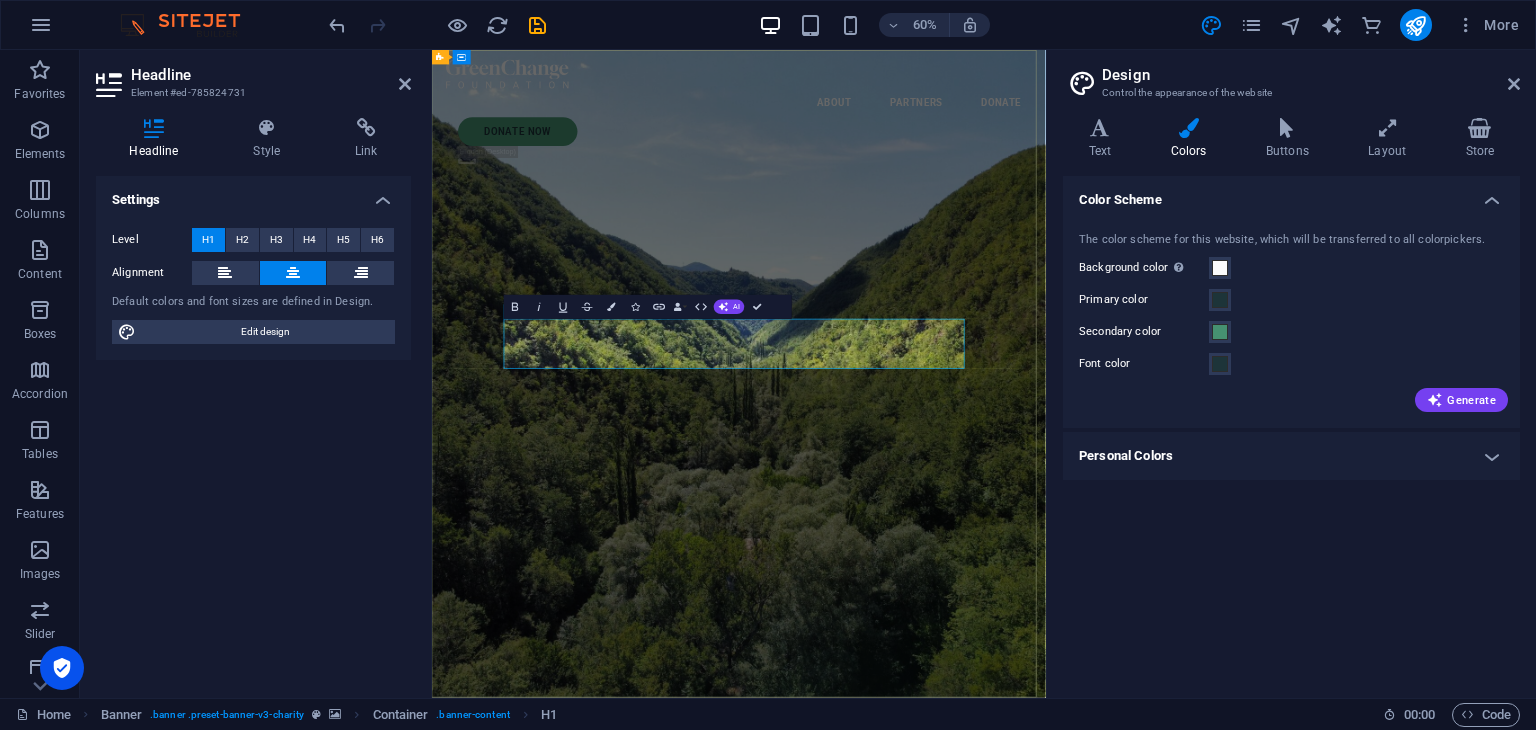 type 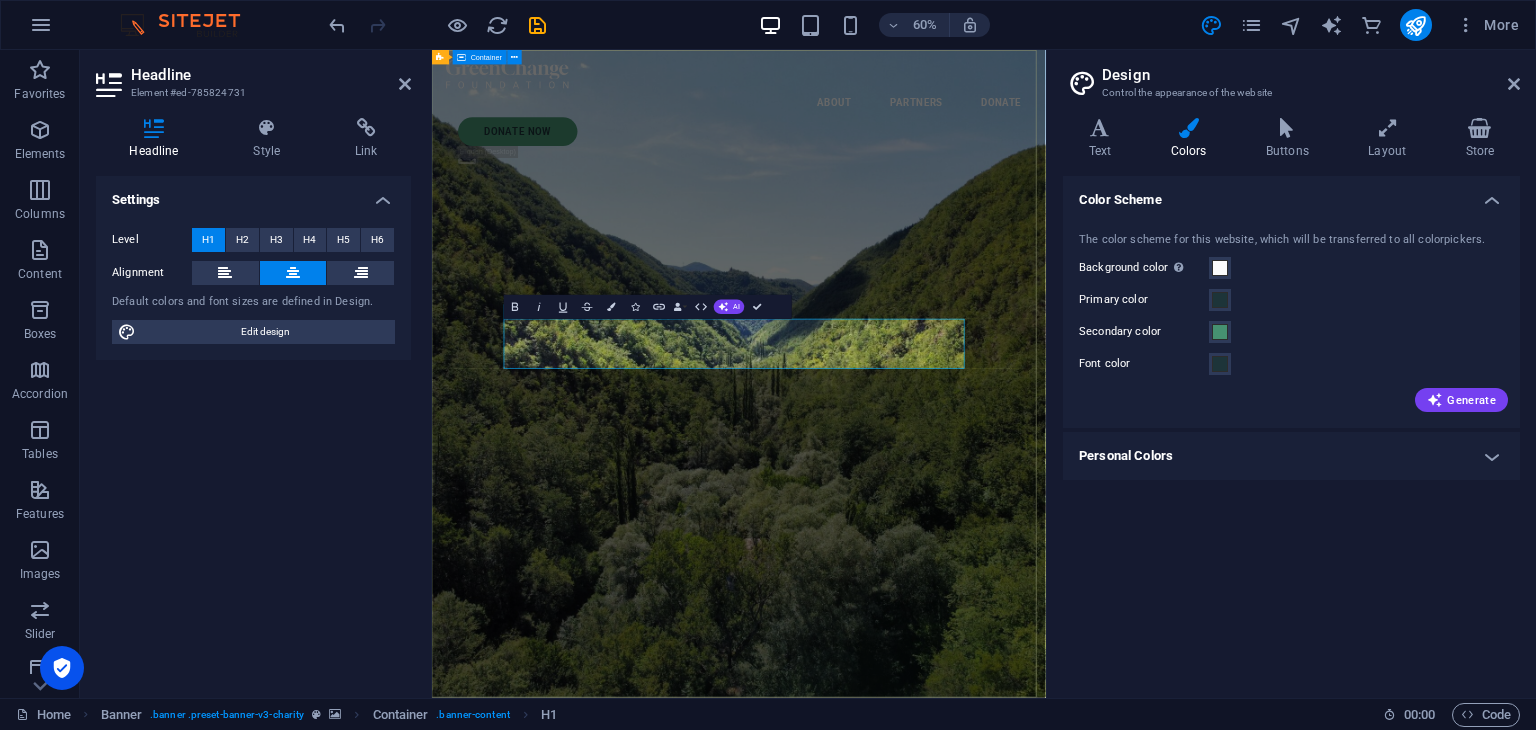 click on "​ Lorem ipsum dolor sit amet consectetur. Bibendum adipiscing morbi orci nibh eget posuere arcu volutpat nulla. Tortor cras suscipit augue sodales risus auctor. Fusce nunc vitae non dui ornare tellus nibh purus lectus." at bounding box center [943, 1288] 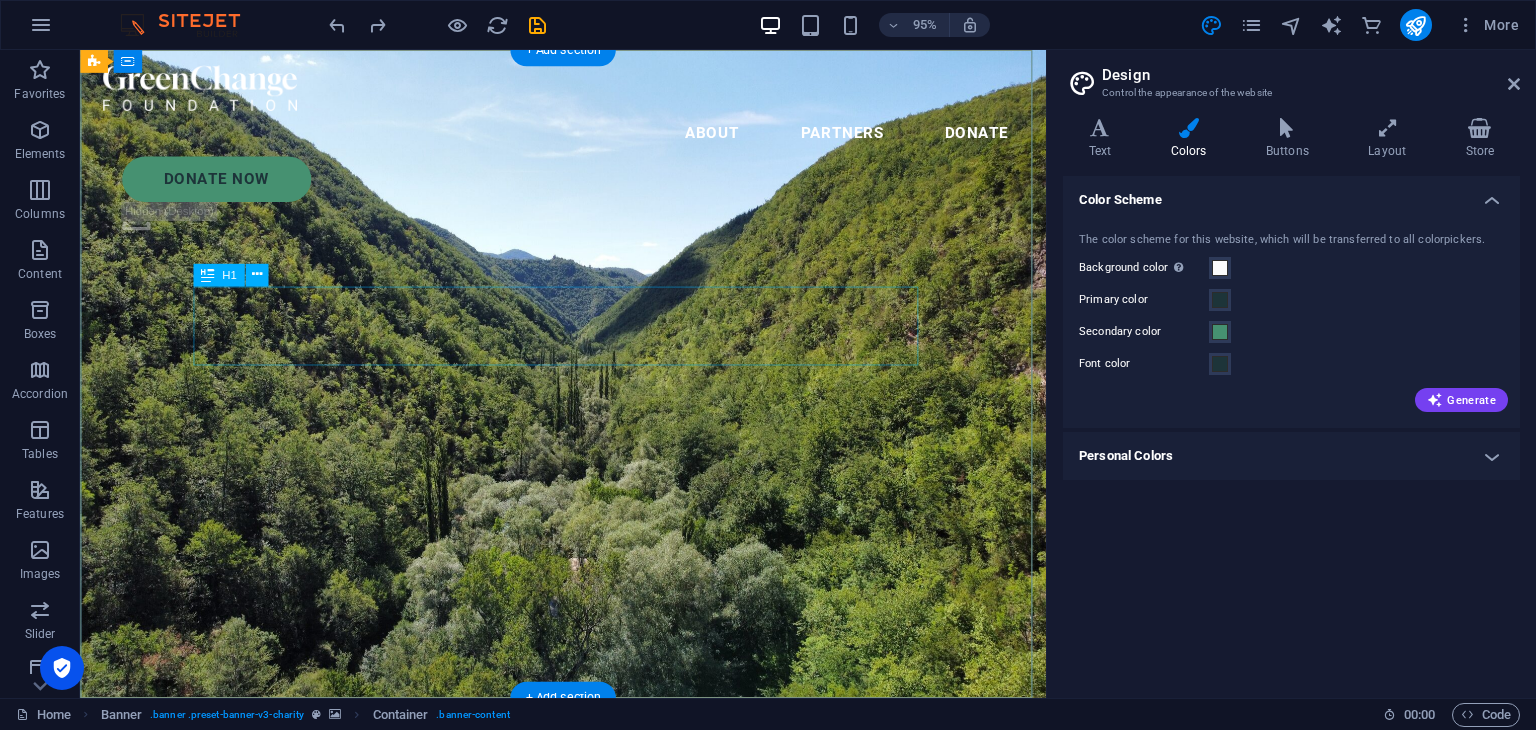 click on "Fasta" at bounding box center (588, 853) 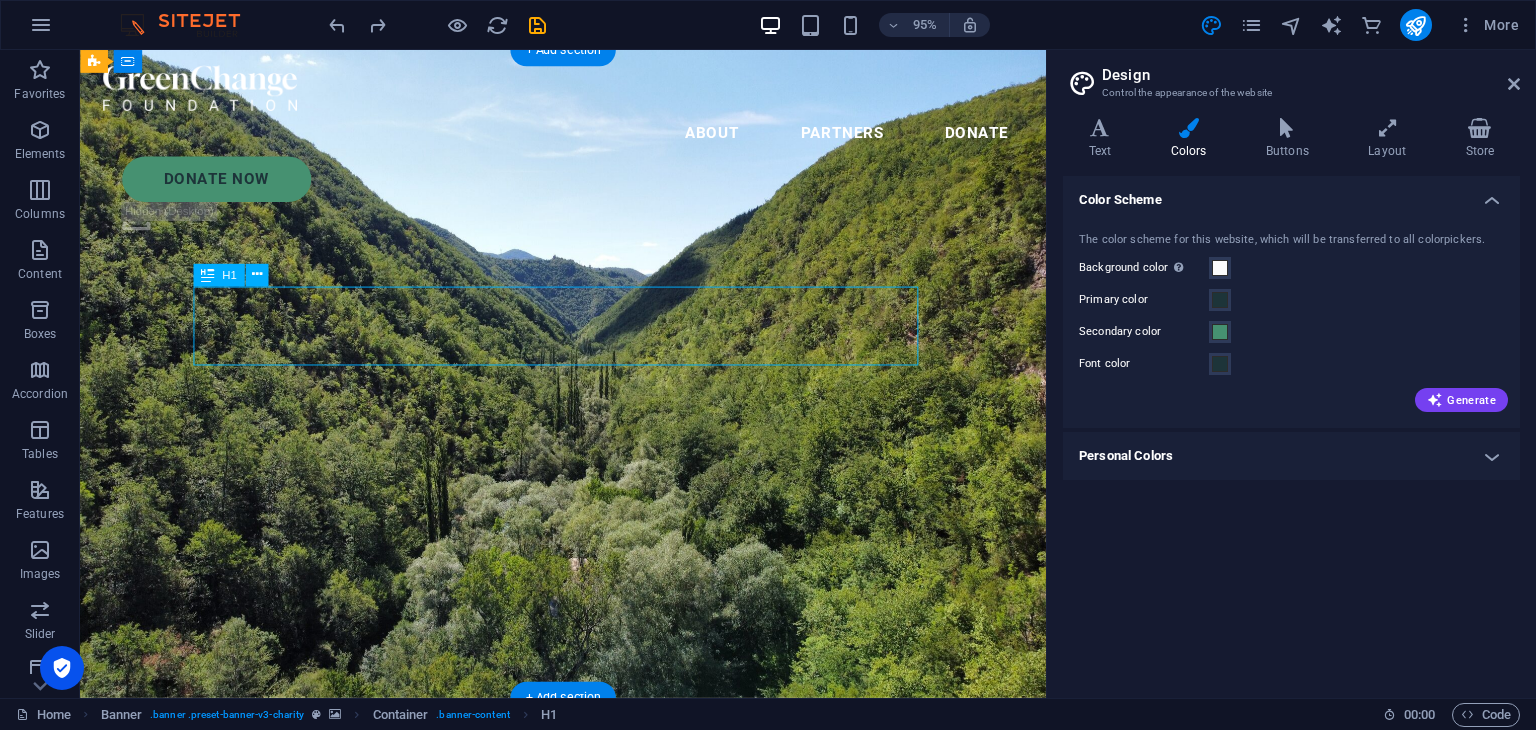 click on "Fasta" at bounding box center [588, 853] 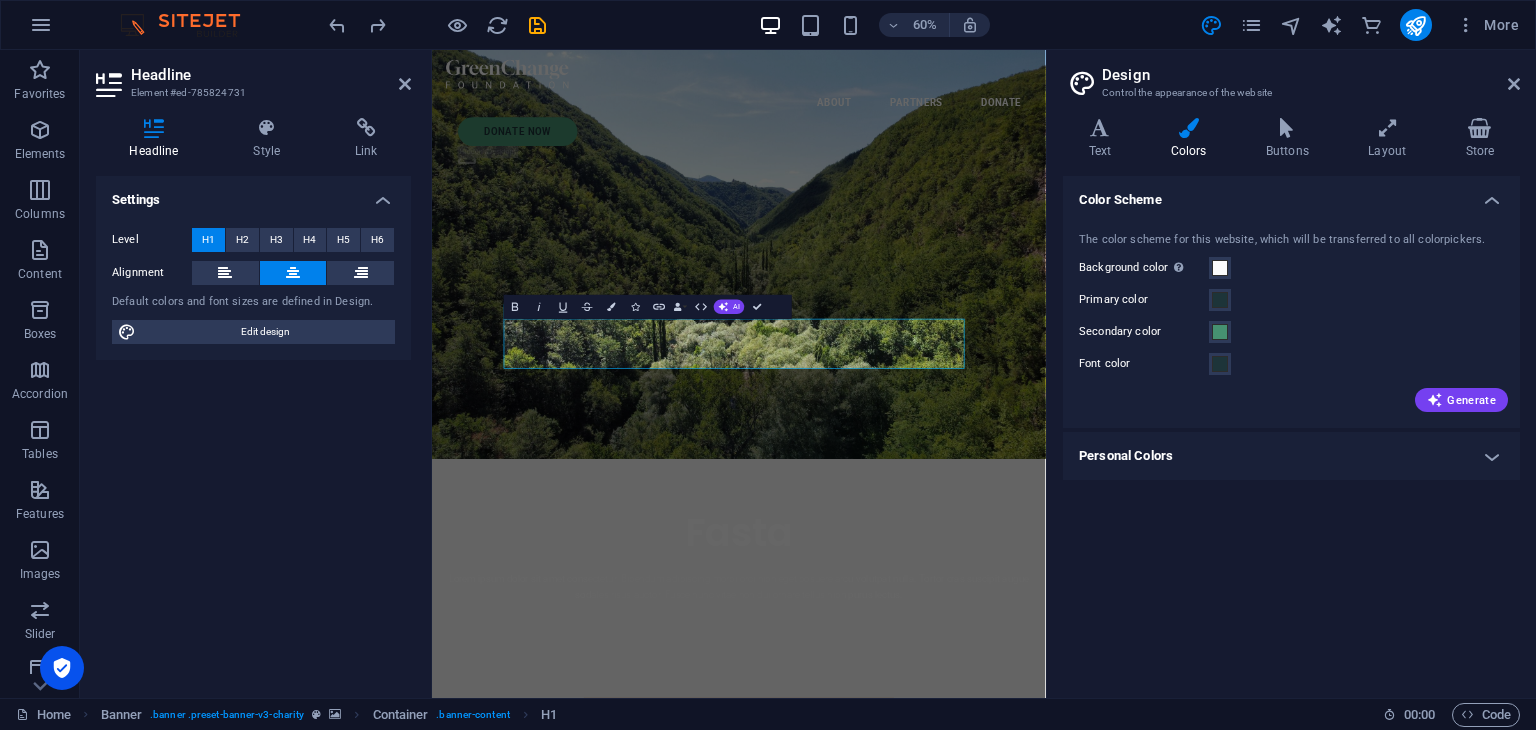 click on "Underline" at bounding box center (563, 307) 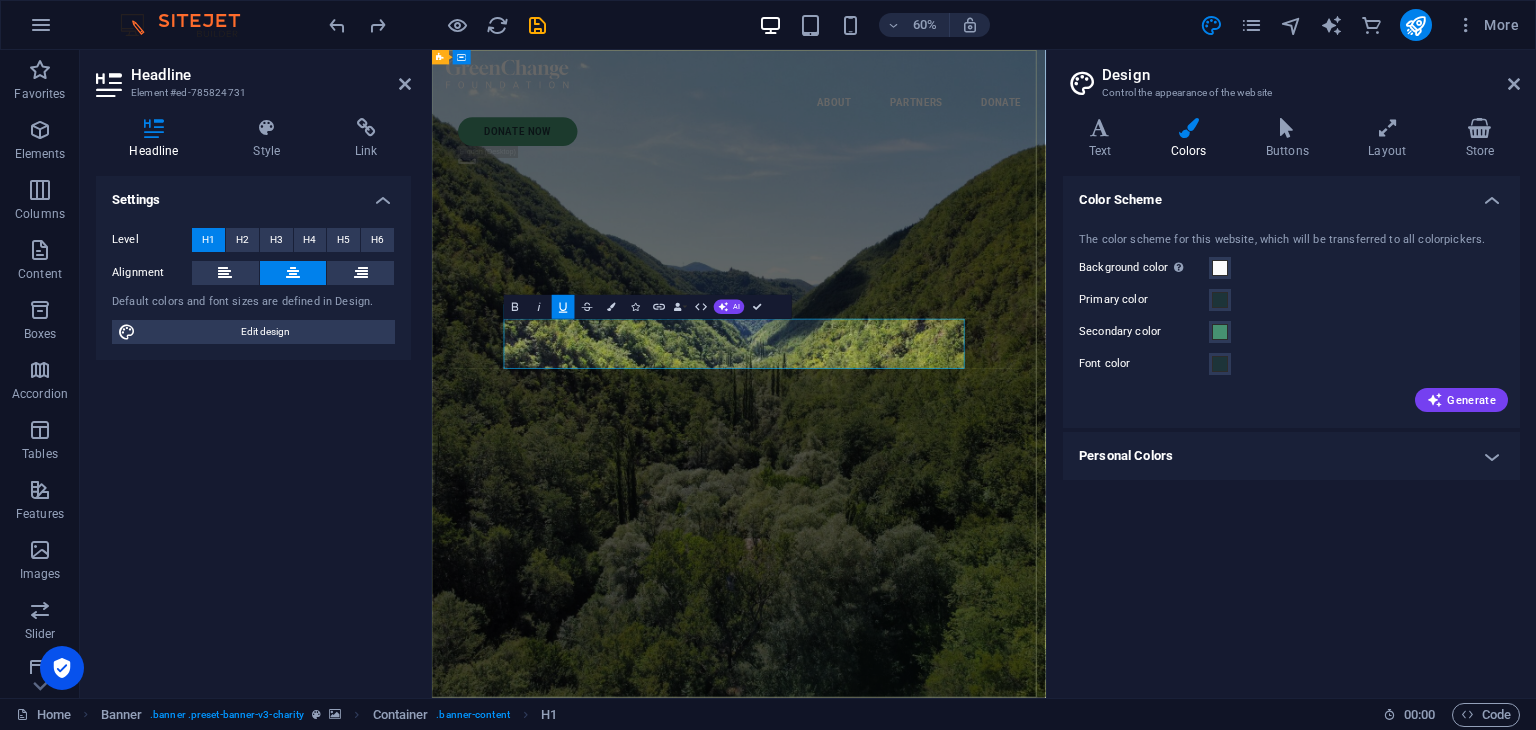 click on "Fasta" at bounding box center (943, 1250) 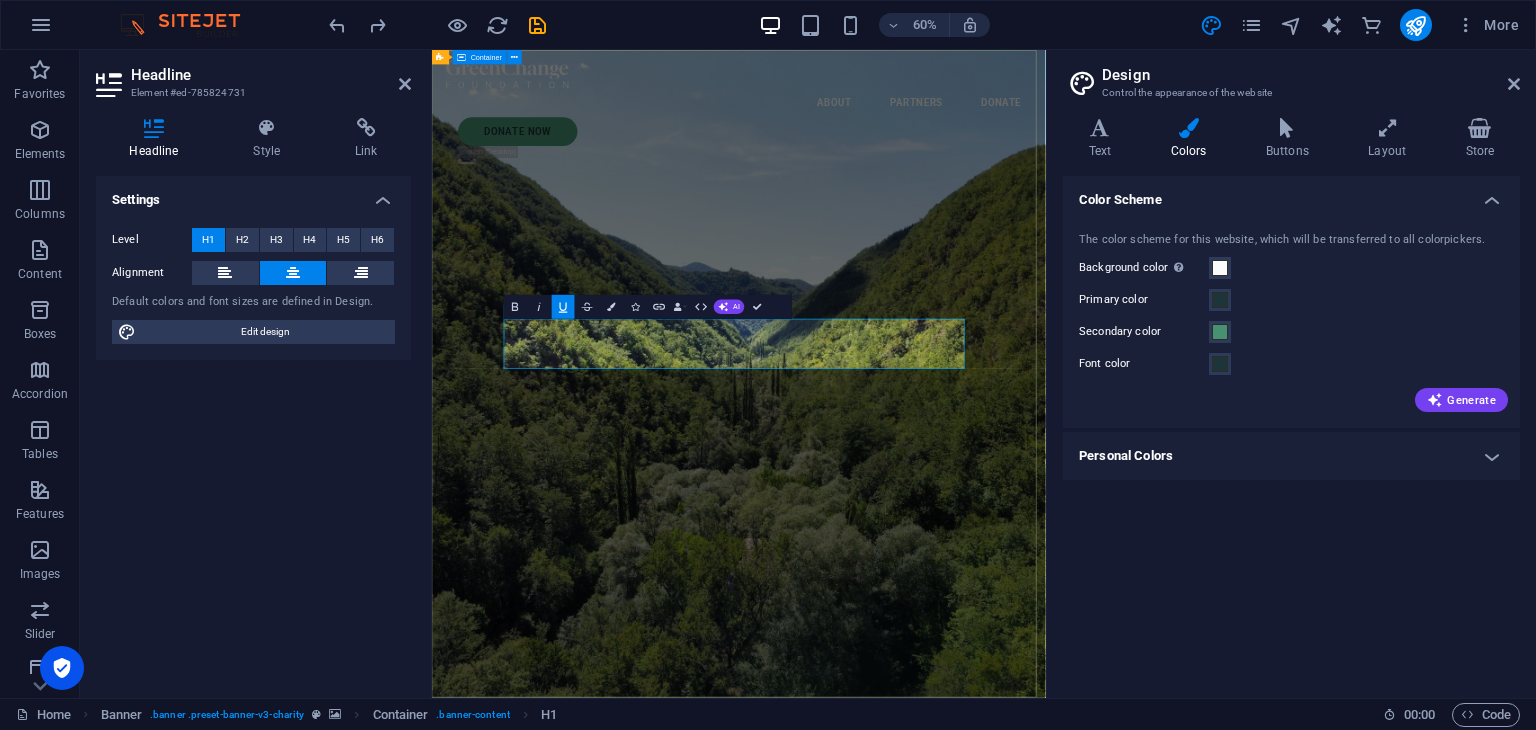 click on "Pasta Lorem ipsum dolor sit amet consectetur. Bibendum adipiscing morbi orci nibh eget posuere arcu volutpat nulla. Tortor cras suscipit augue sodales risus auctor. Fusce nunc vitae non dui ornare tellus nibh purus lectus." at bounding box center [943, 1288] 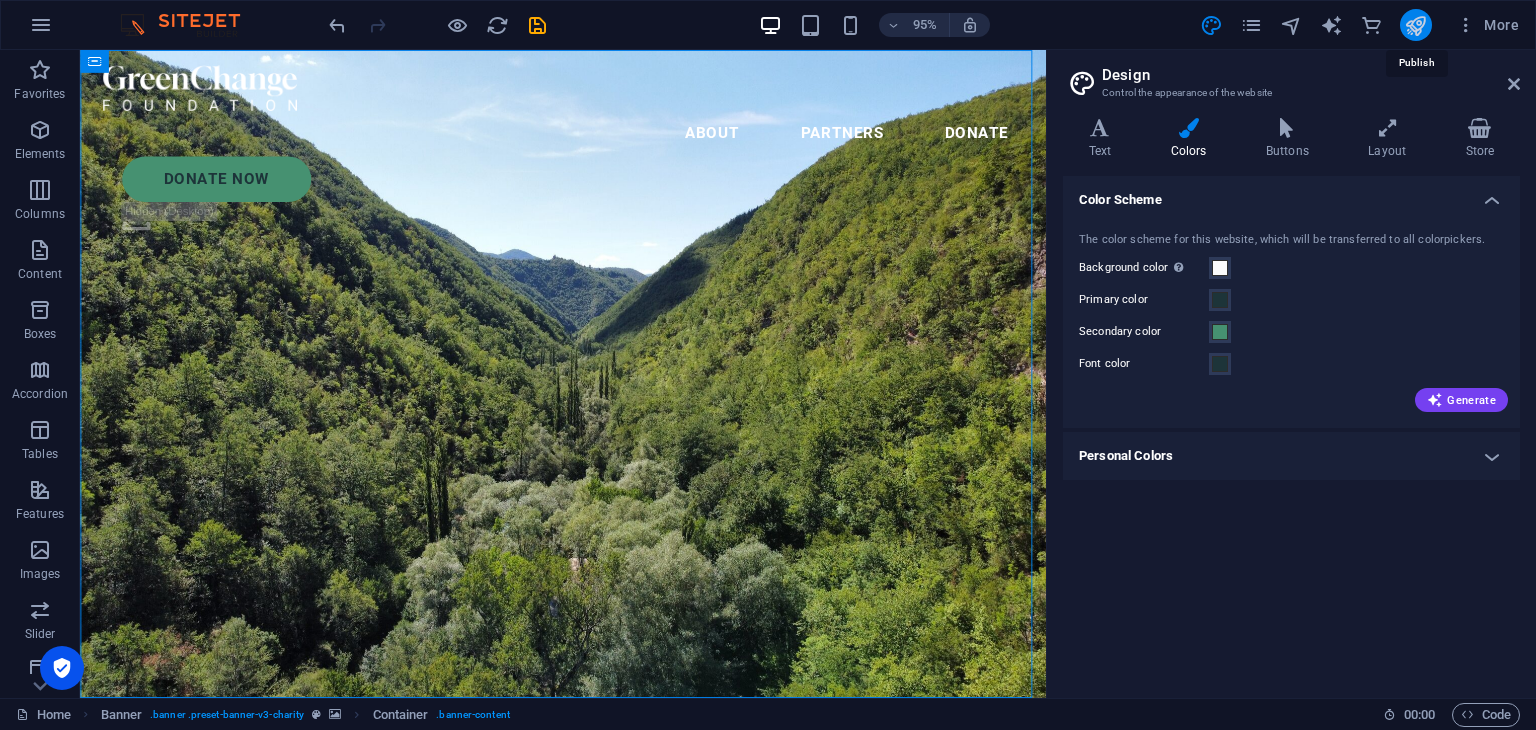 click at bounding box center (1415, 25) 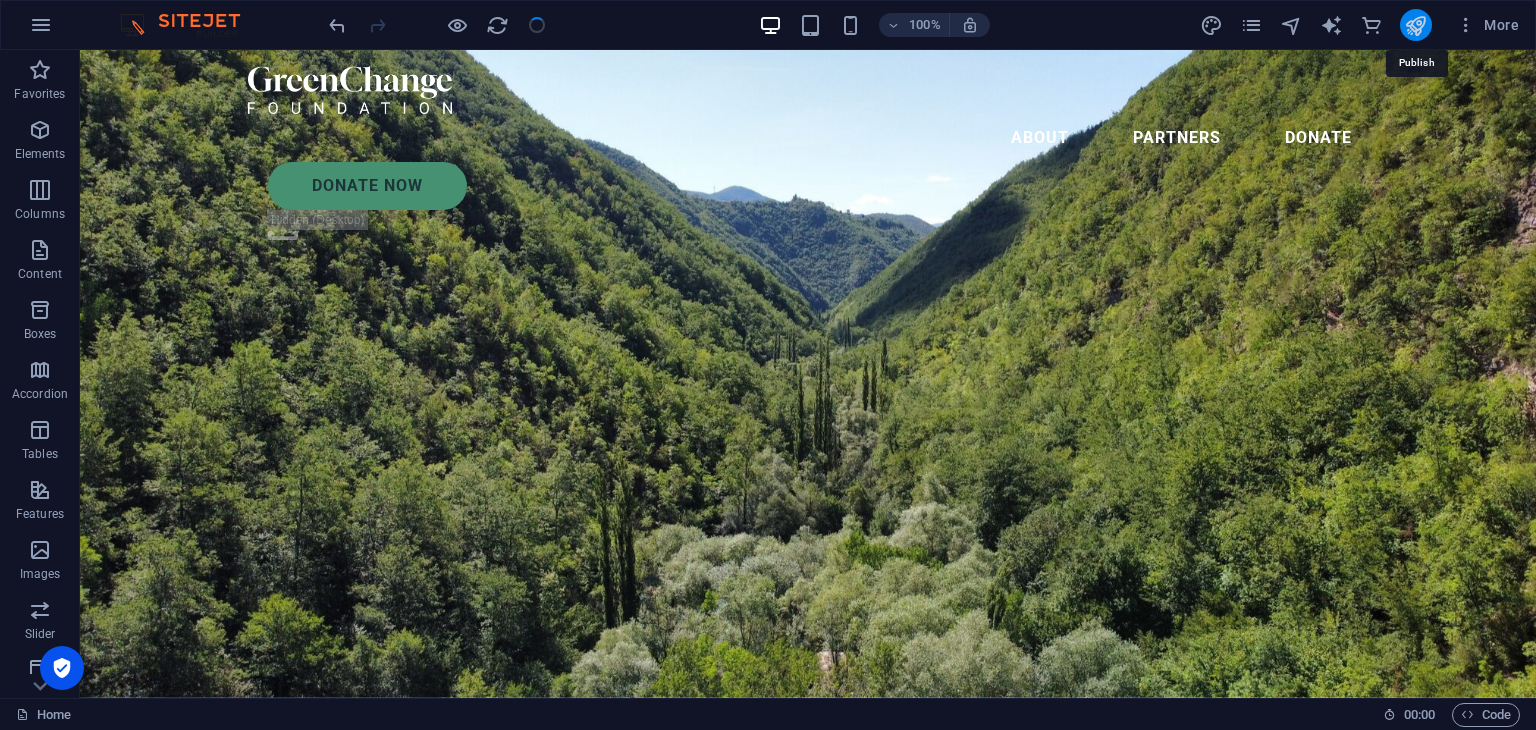 click at bounding box center (1415, 25) 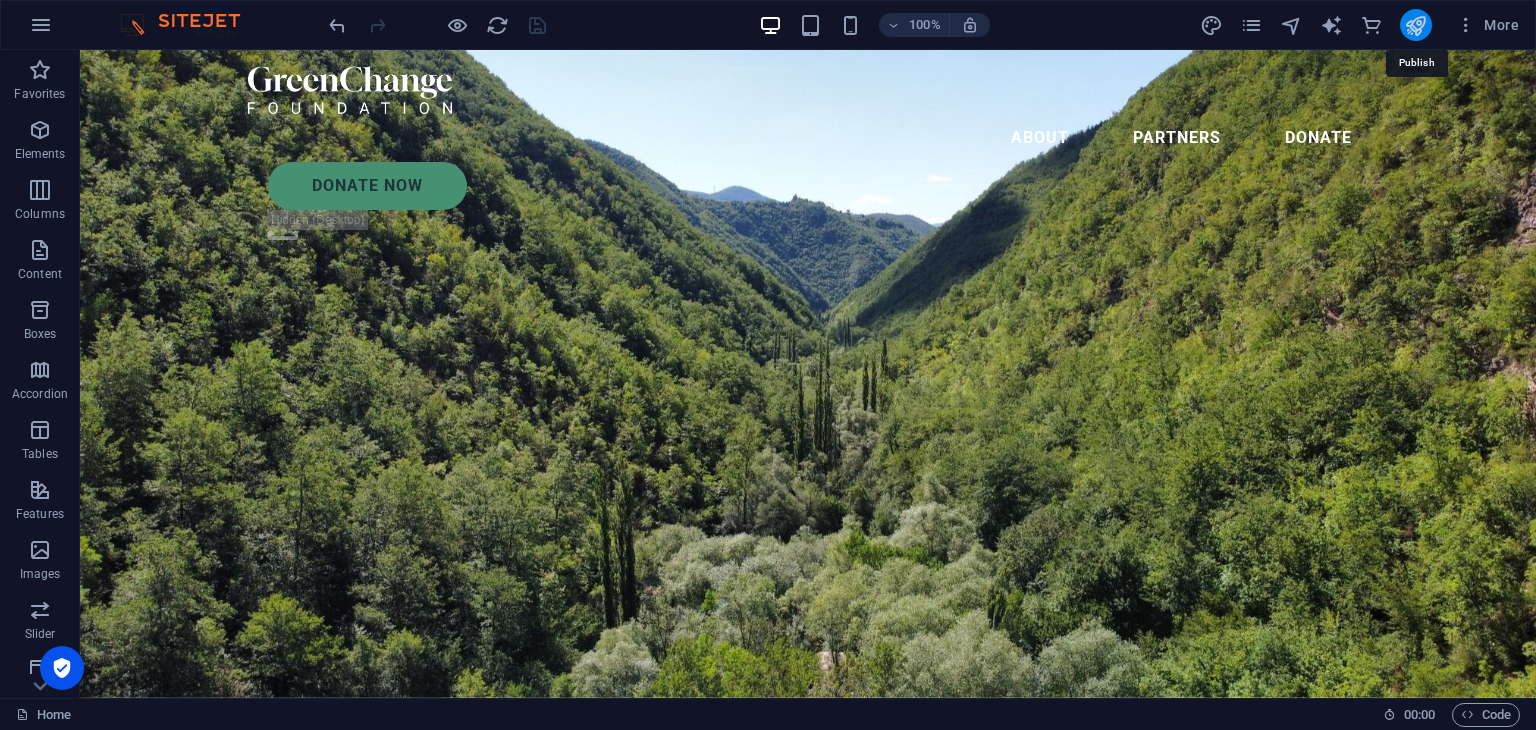 click at bounding box center [1415, 25] 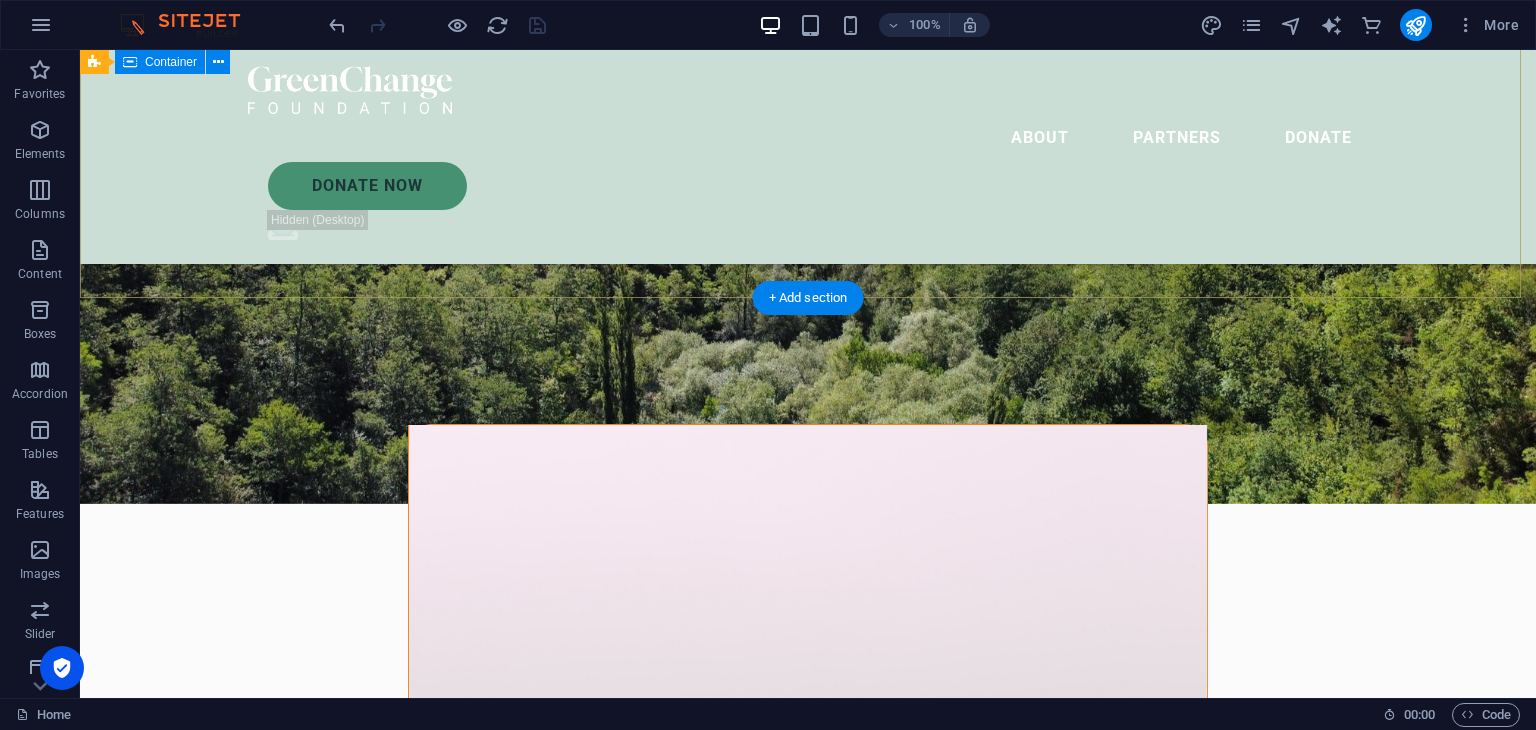 scroll, scrollTop: 400, scrollLeft: 0, axis: vertical 